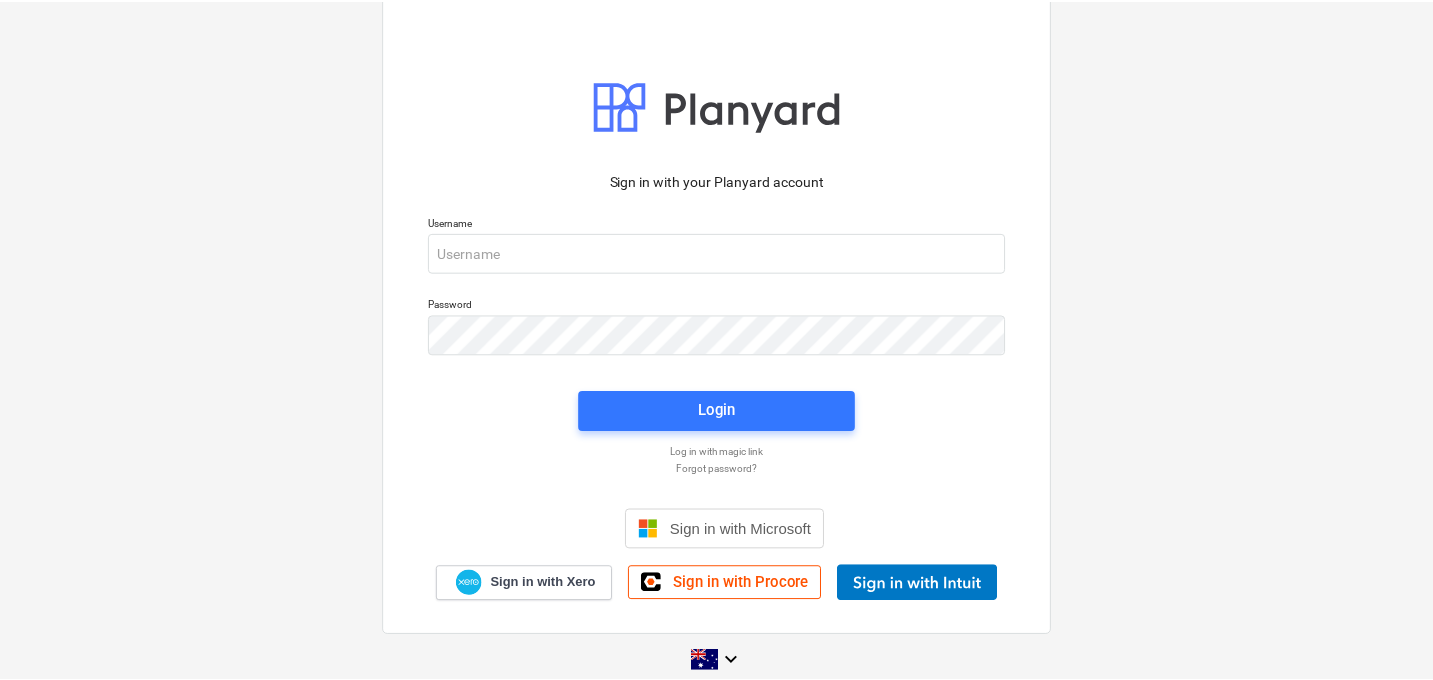 scroll, scrollTop: 0, scrollLeft: 0, axis: both 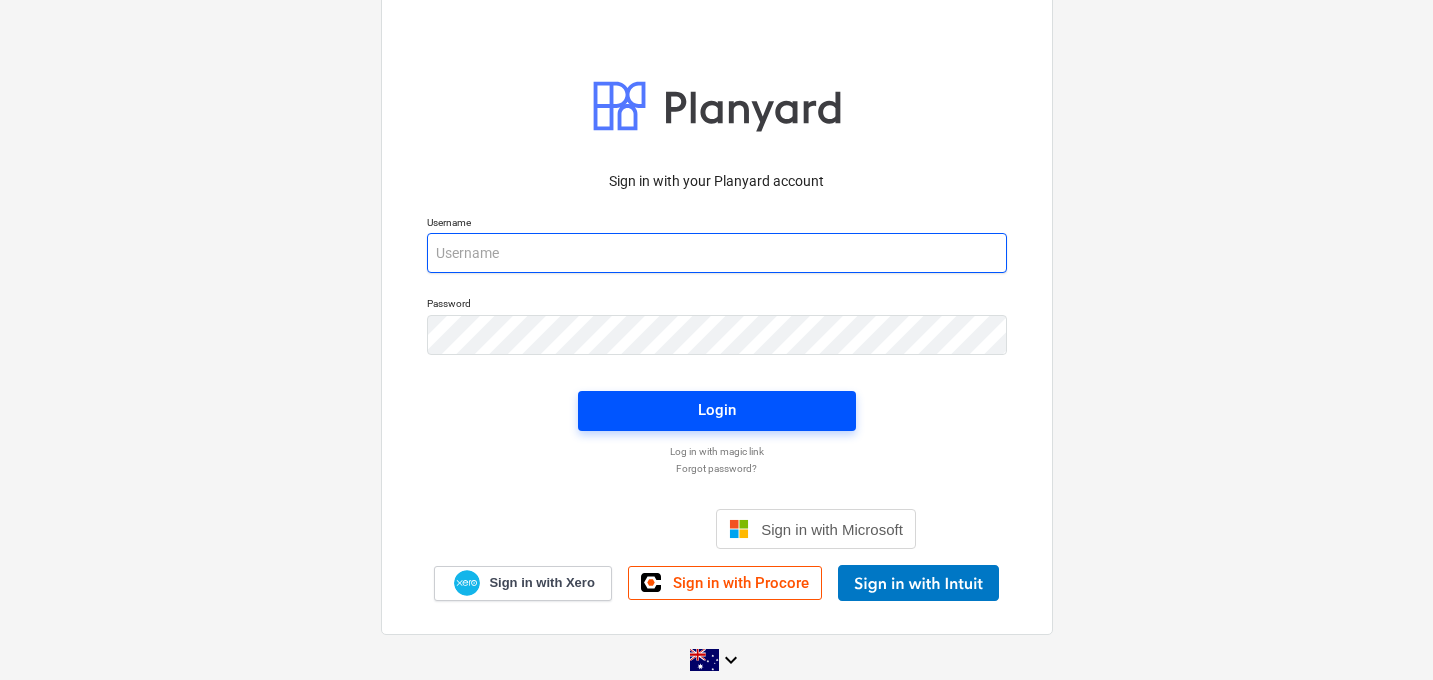type on "[EMAIL]" 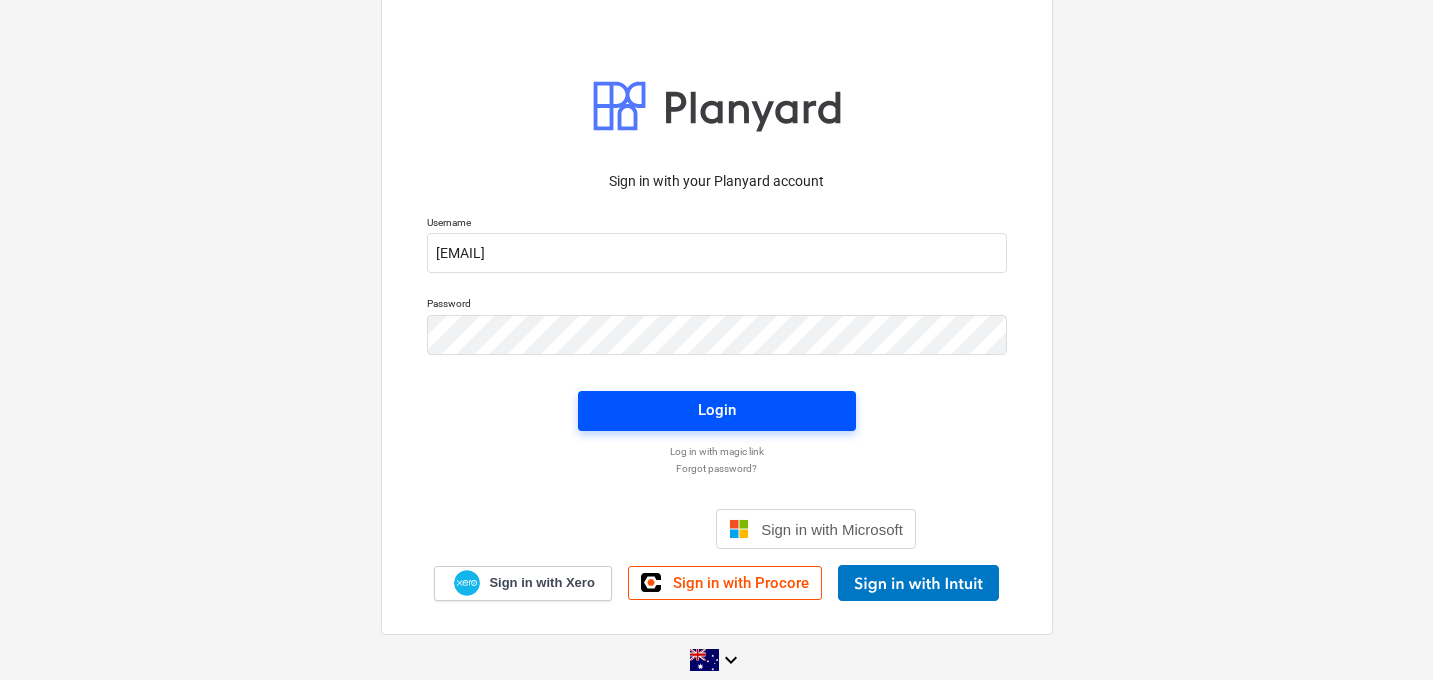 click on "Login" at bounding box center [717, 410] 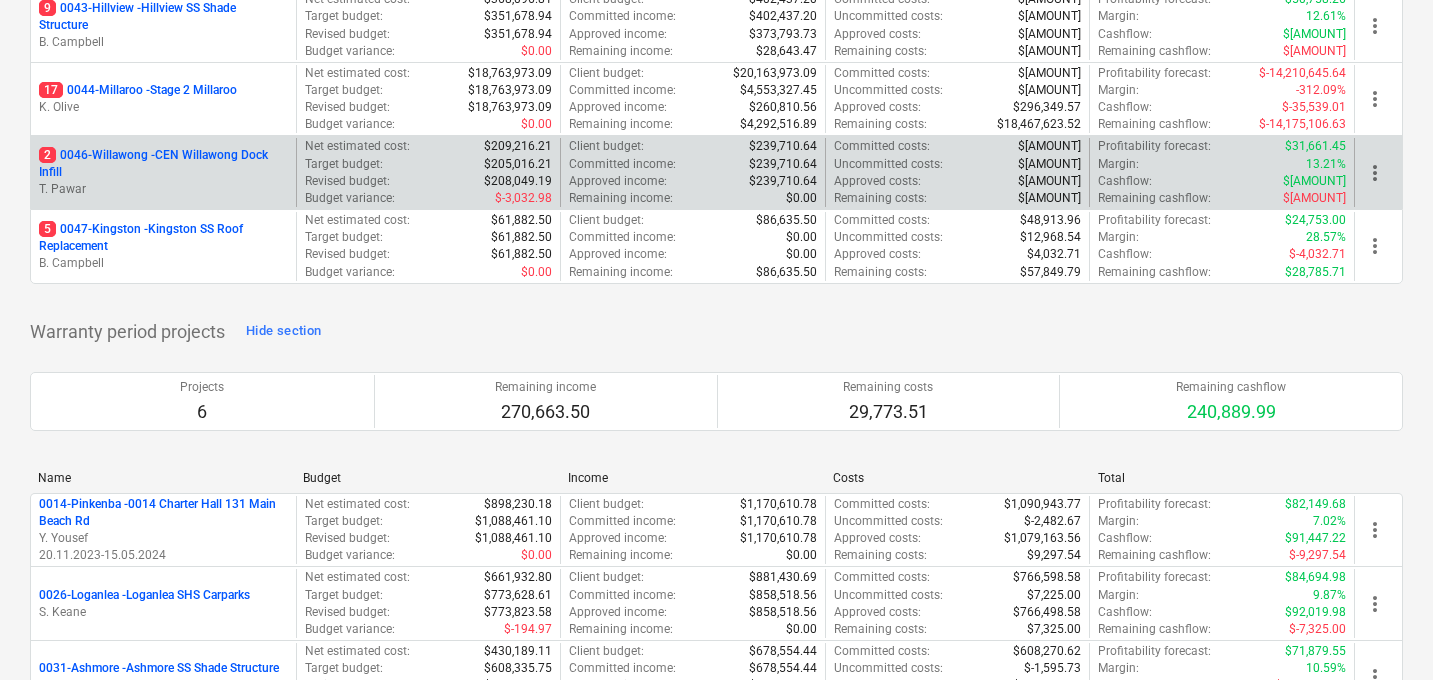 scroll, scrollTop: 696, scrollLeft: 0, axis: vertical 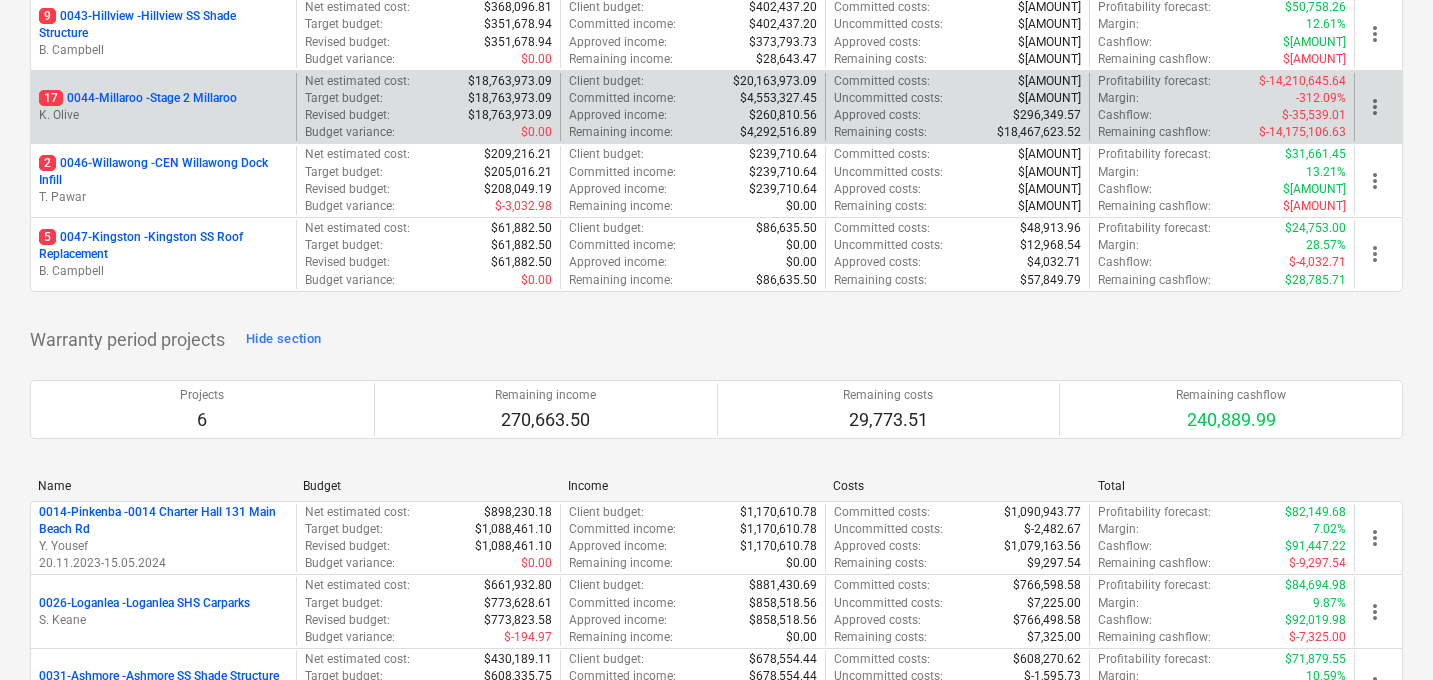 click on "17  0044-Millaroo -  Stage 2 Millaroo" at bounding box center (138, 98) 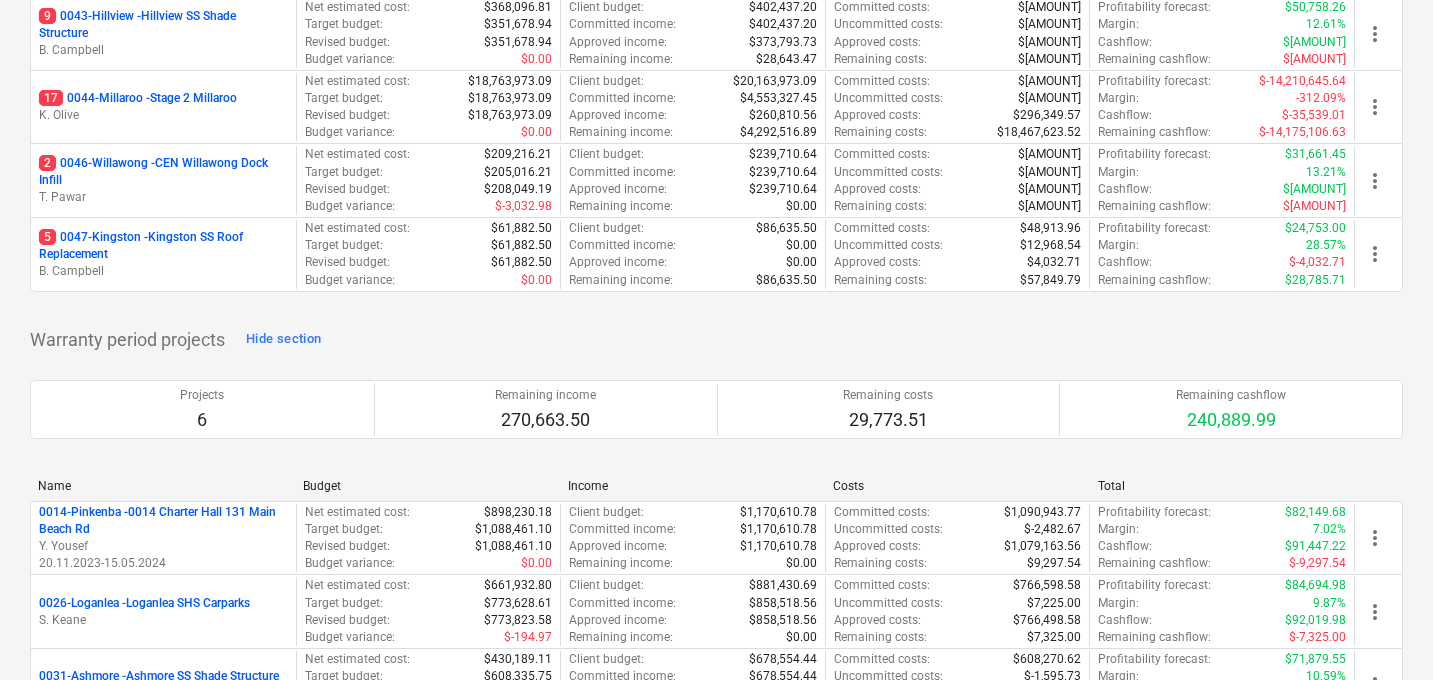 scroll, scrollTop: 0, scrollLeft: 0, axis: both 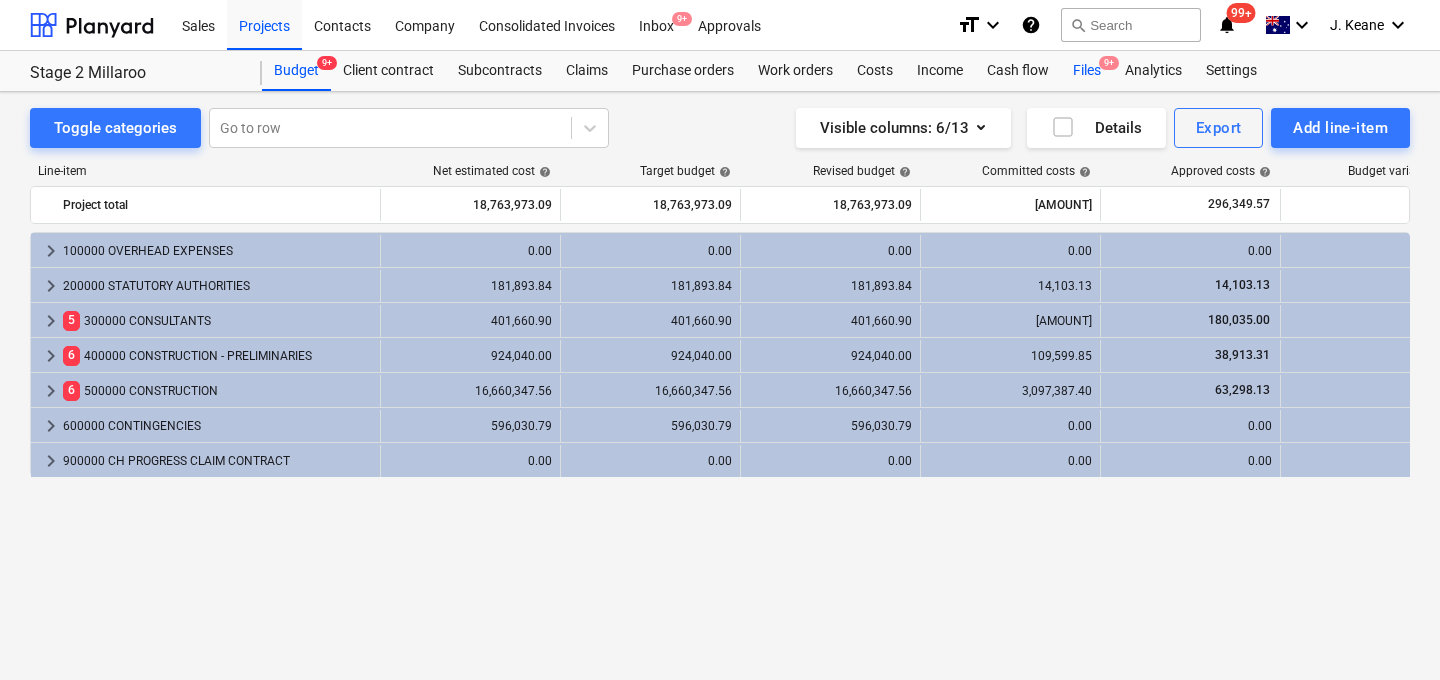 click on "Files 9+" at bounding box center [1087, 71] 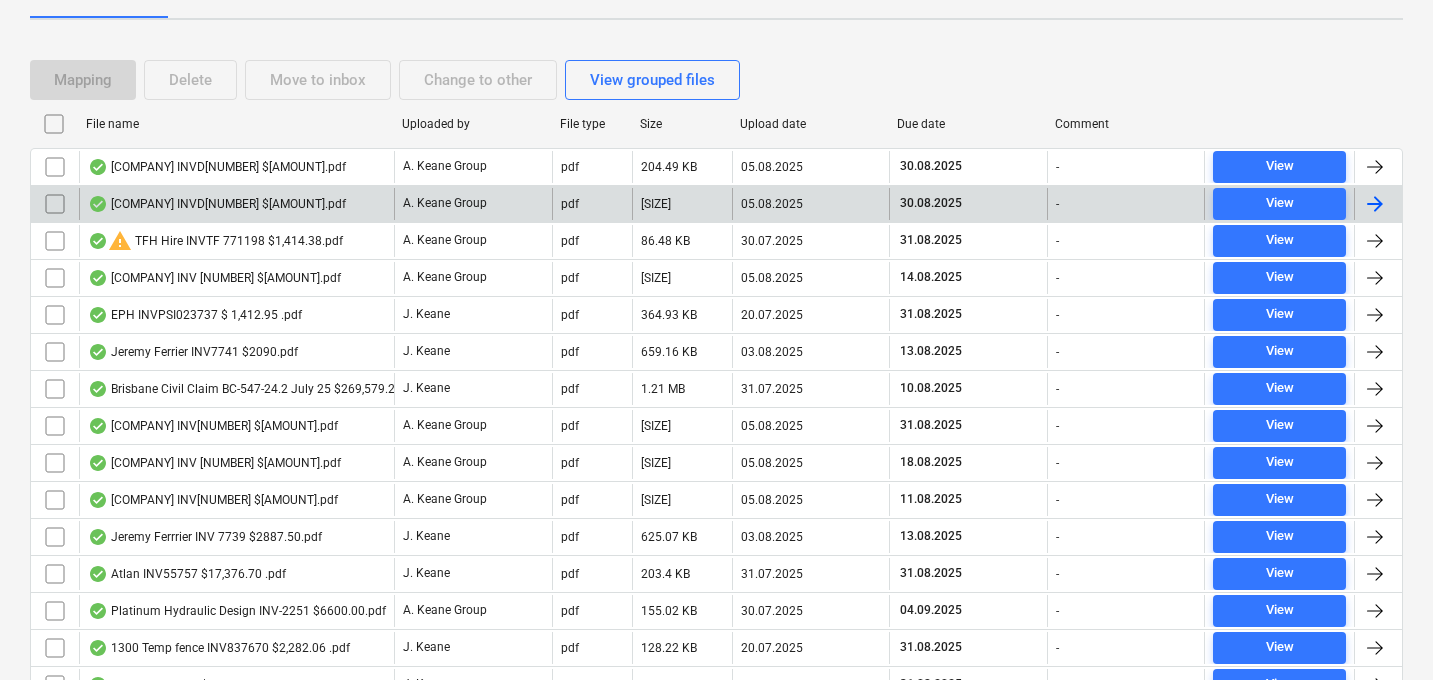 scroll, scrollTop: 354, scrollLeft: 0, axis: vertical 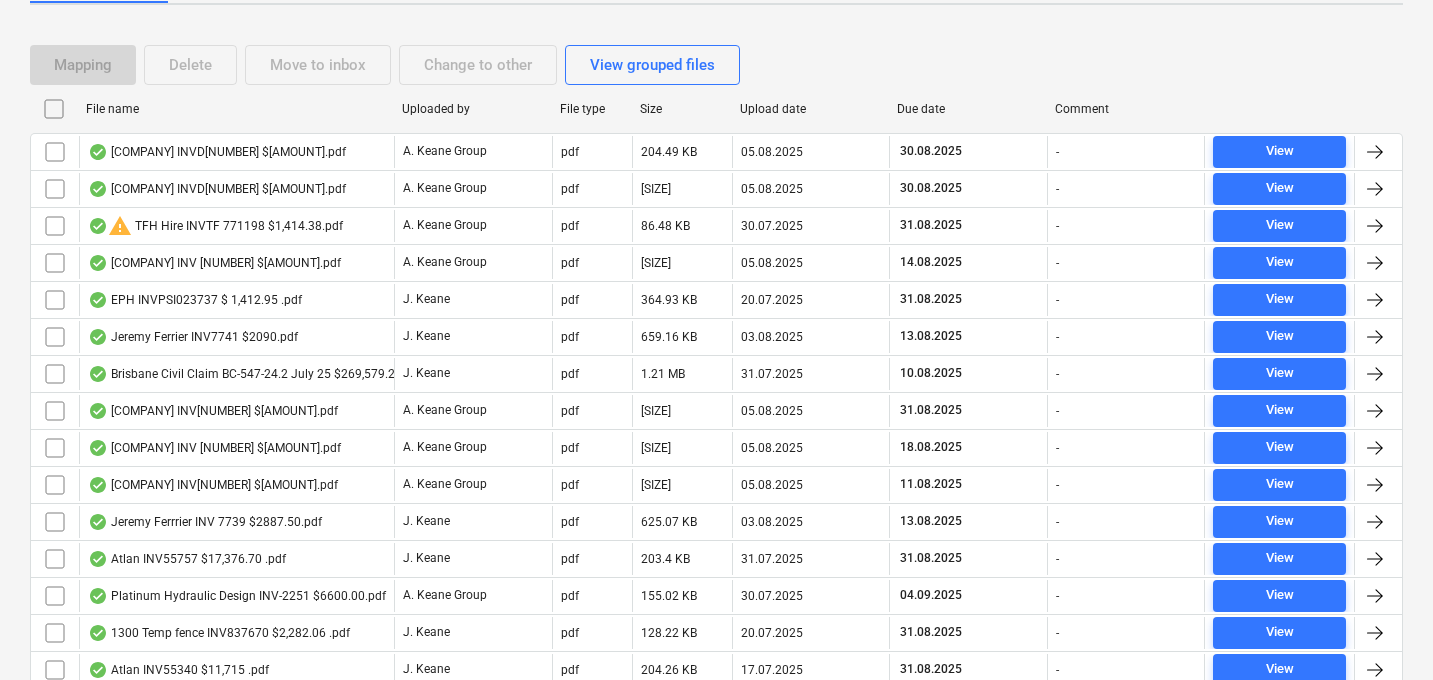 click on "File name" at bounding box center (236, 109) 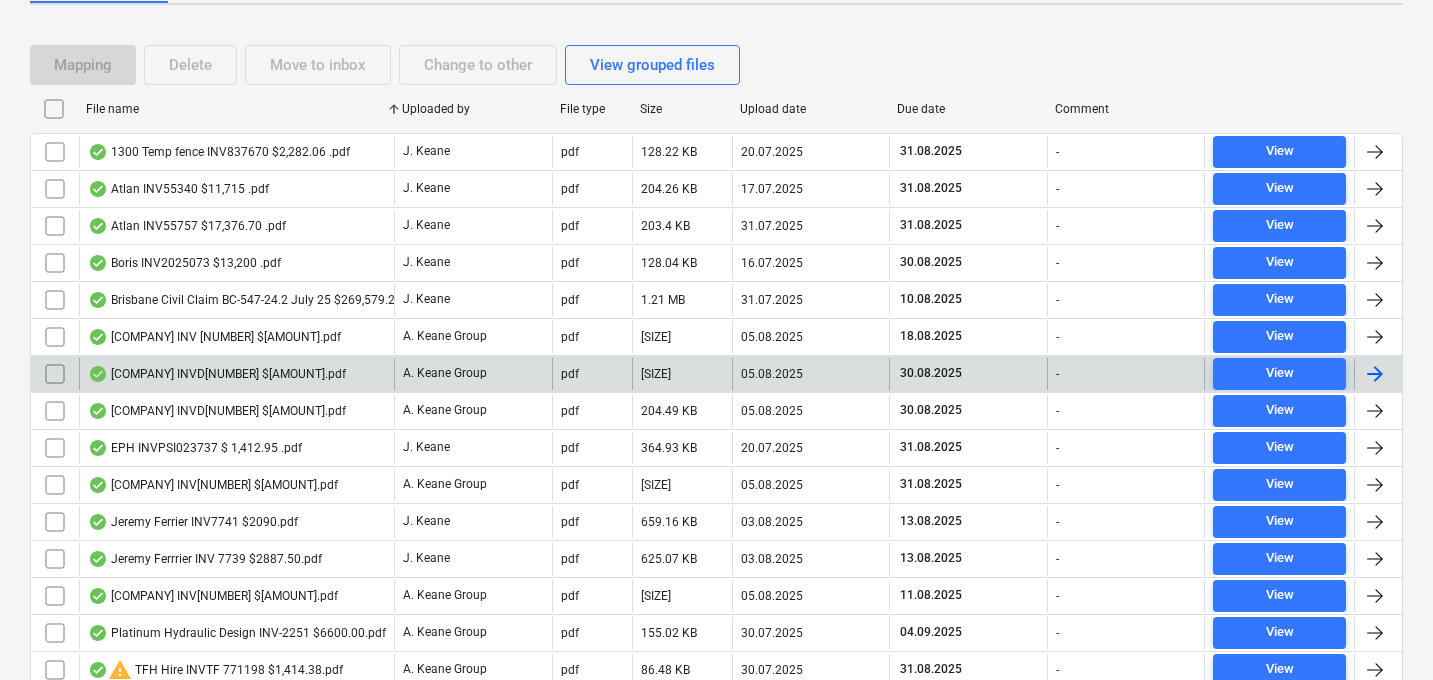 scroll, scrollTop: 349, scrollLeft: 0, axis: vertical 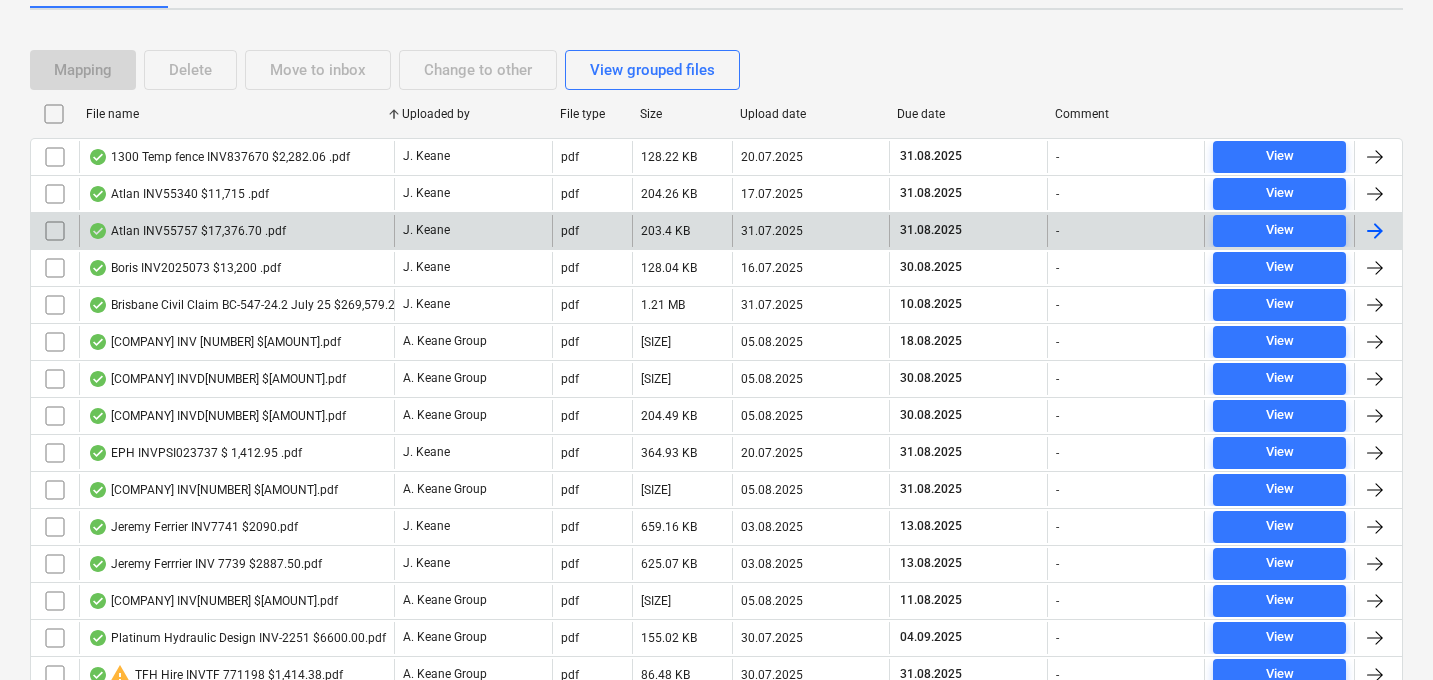click on "Atlan INV55757 $17,376.70 .pdf" at bounding box center (236, 231) 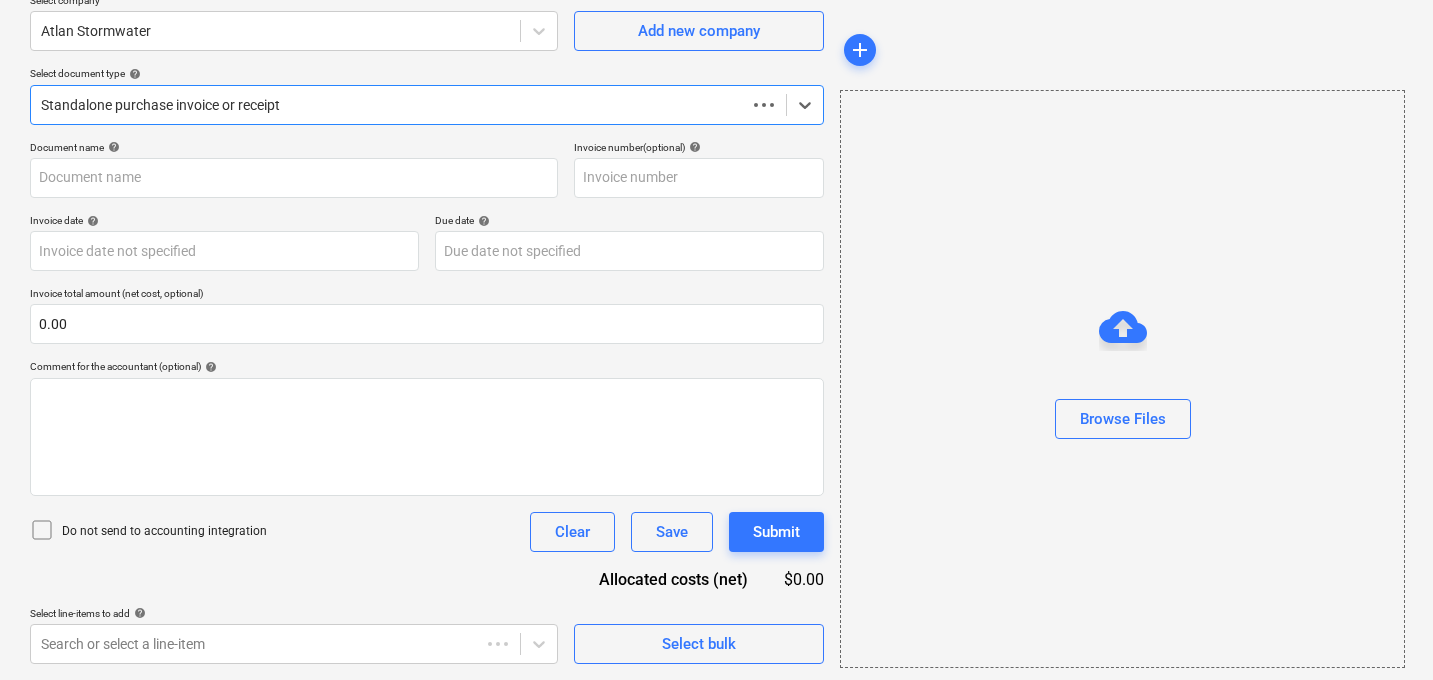 scroll, scrollTop: 170, scrollLeft: 0, axis: vertical 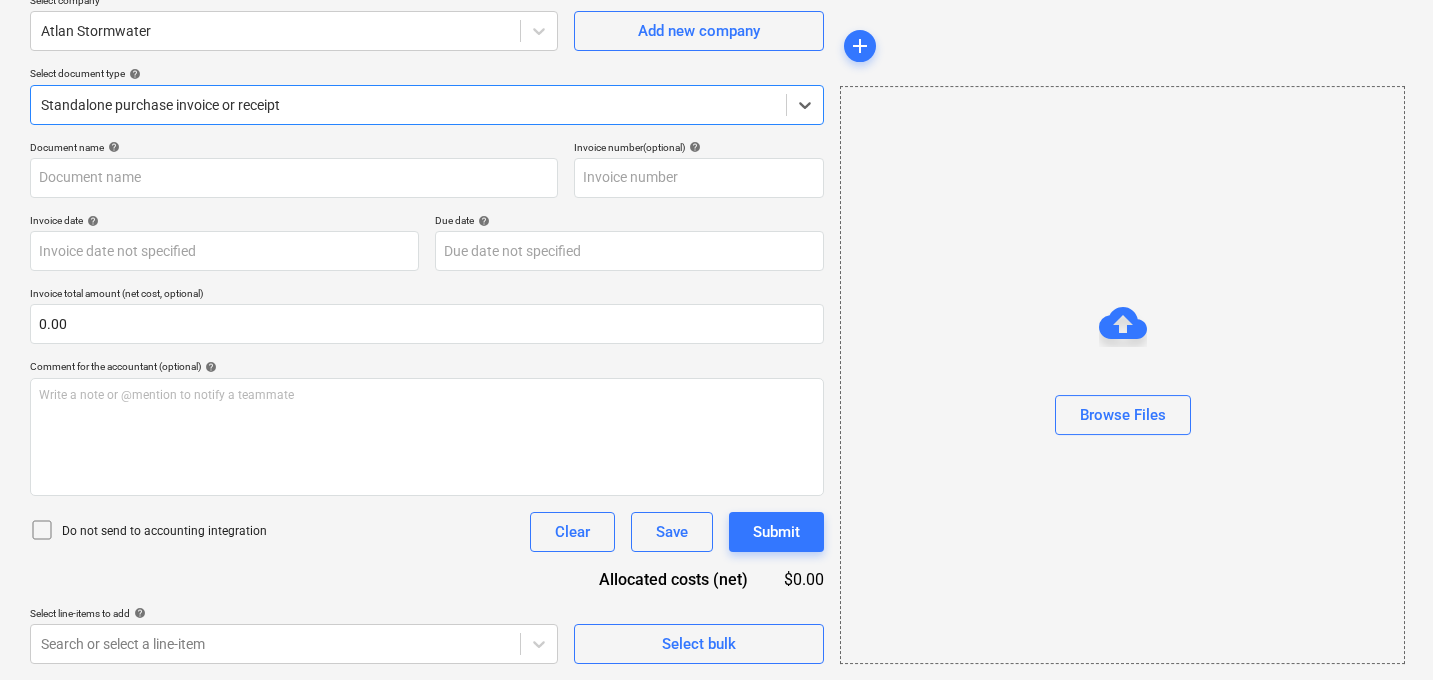 type on "INV55757" 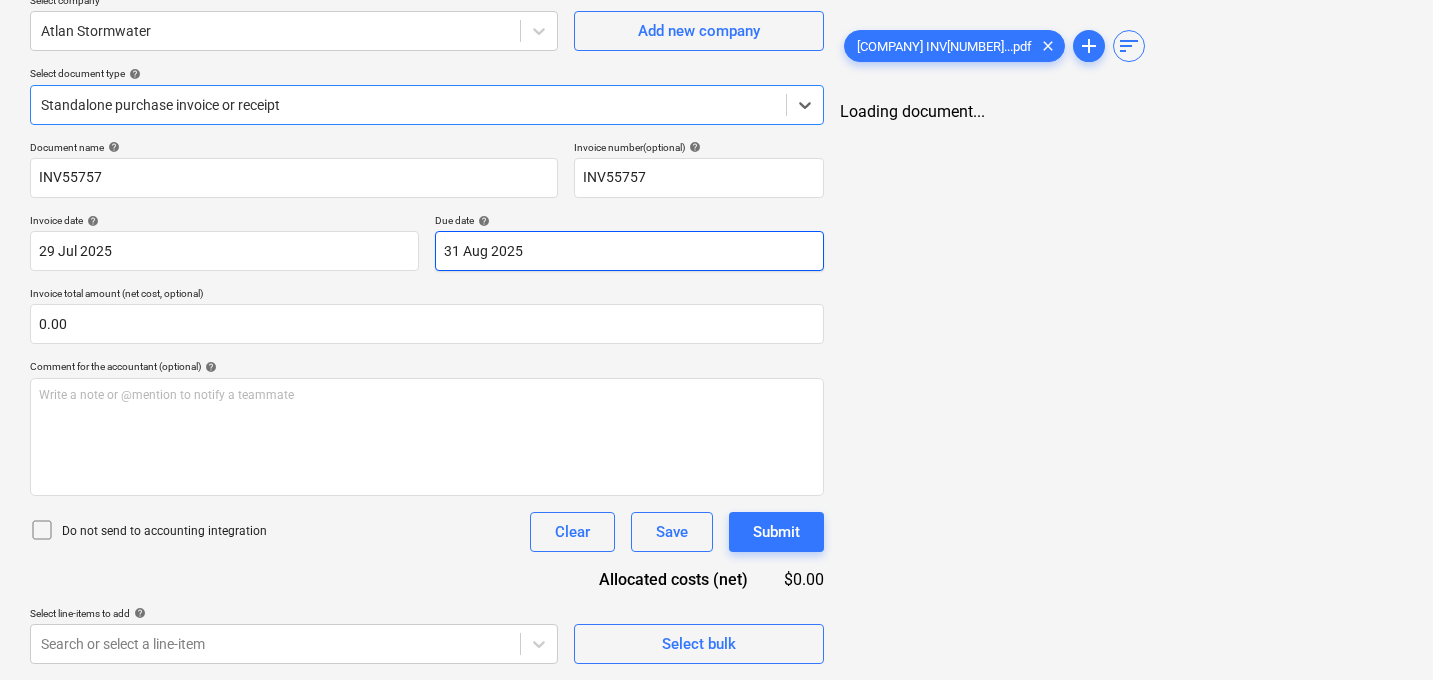 click on "Sales Projects Contacts Company Consolidated Invoices Inbox 9+ Approvals format_size keyboard_arrow_down help search Search notifications 99+ keyboard_arrow_down J. Keane keyboard_arrow_down Stage 2 Millaroo Budget 9+ Client contract Subcontracts Claims Purchase orders Work orders Costs Income Cash flow Files 9+ Analytics Settings Create new document Select company Atlan Stormwater   Add new company Select document type help   Select is focused ,type to refine list, press Down to open the menu,  Standalone purchase invoice or receipt Document name help INV55757 Invoice number  (optional) help INV55757 Invoice date help 29 Jul 2025 29.07.2025 Press the down arrow key to interact with the calendar and
select a date. Press the question mark key to get the keyboard shortcuts for changing dates. Due date help 31 Aug 2025 31.08.2025 Press the down arrow key to interact with the calendar and
select a date. Press the question mark key to get the keyboard shortcuts for changing dates. 0.00 help ﻿ Clear add" at bounding box center (716, 170) 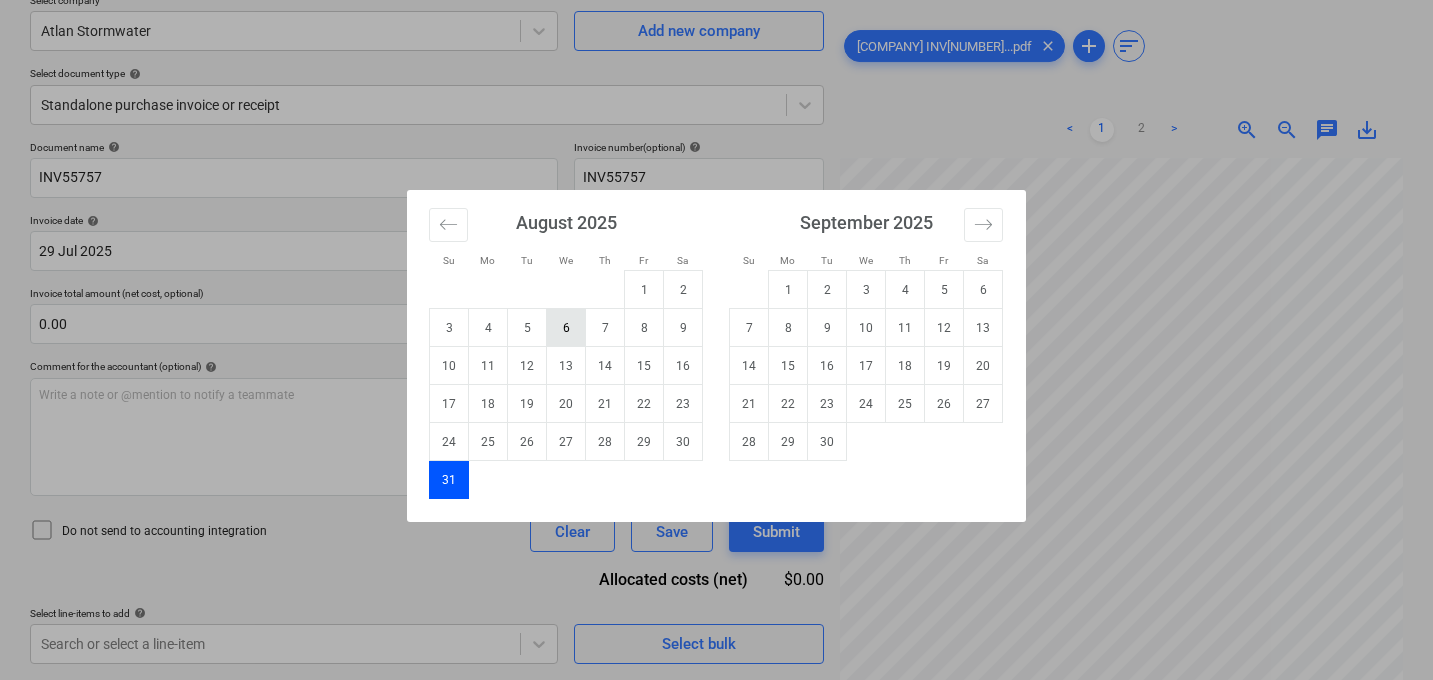 click on "6" at bounding box center (566, 328) 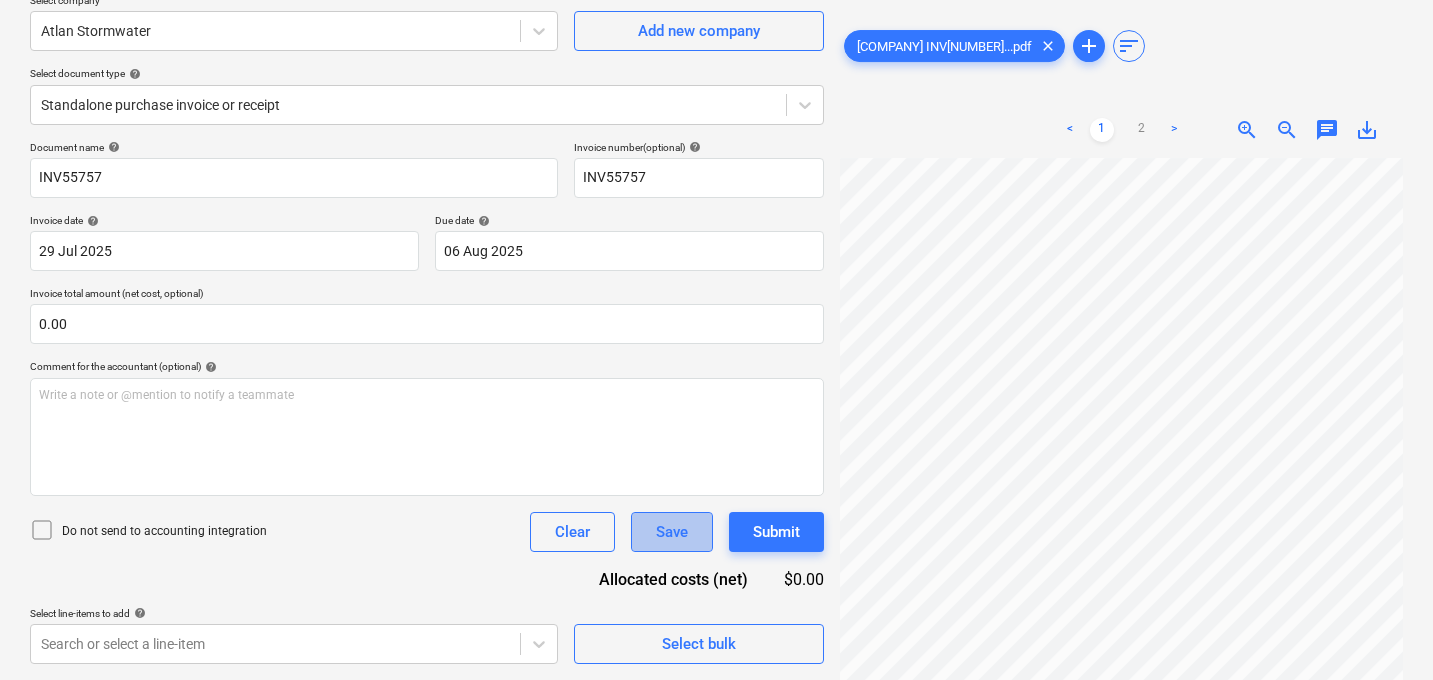 click on "Save" at bounding box center (672, 532) 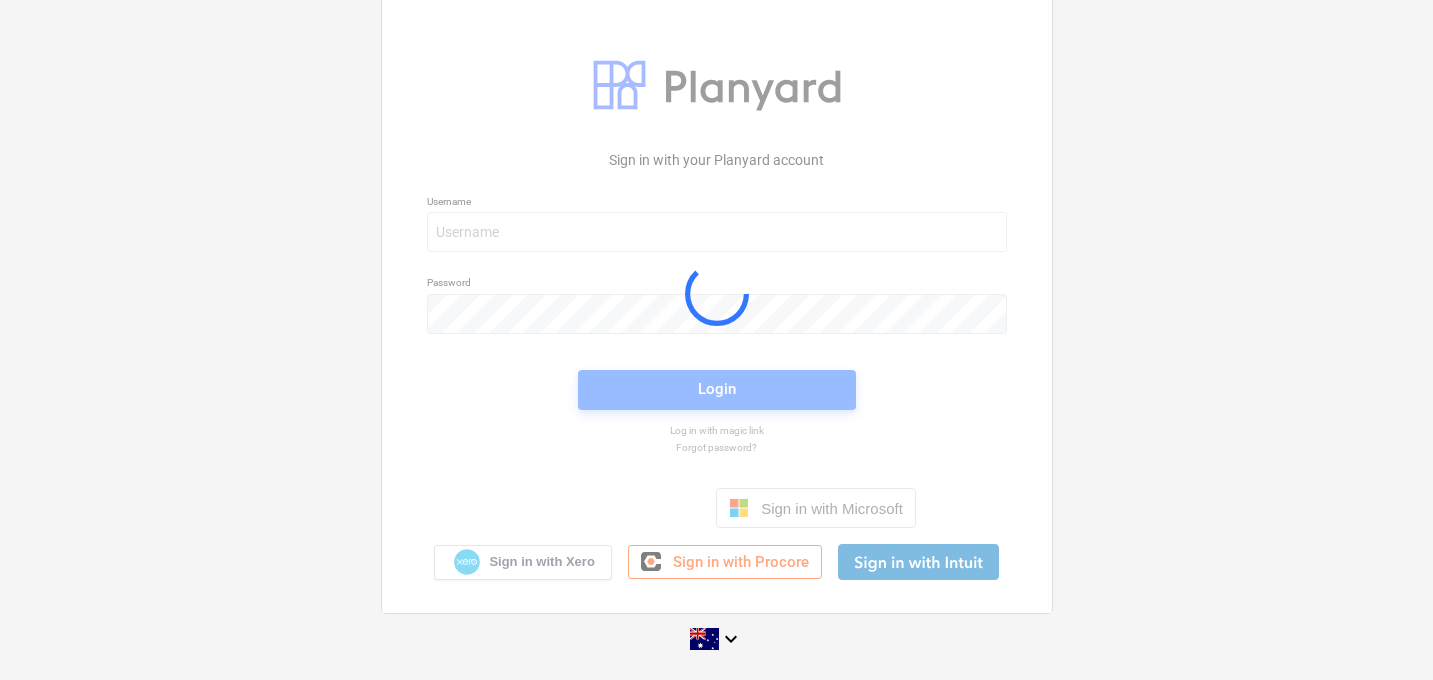 scroll, scrollTop: 0, scrollLeft: 0, axis: both 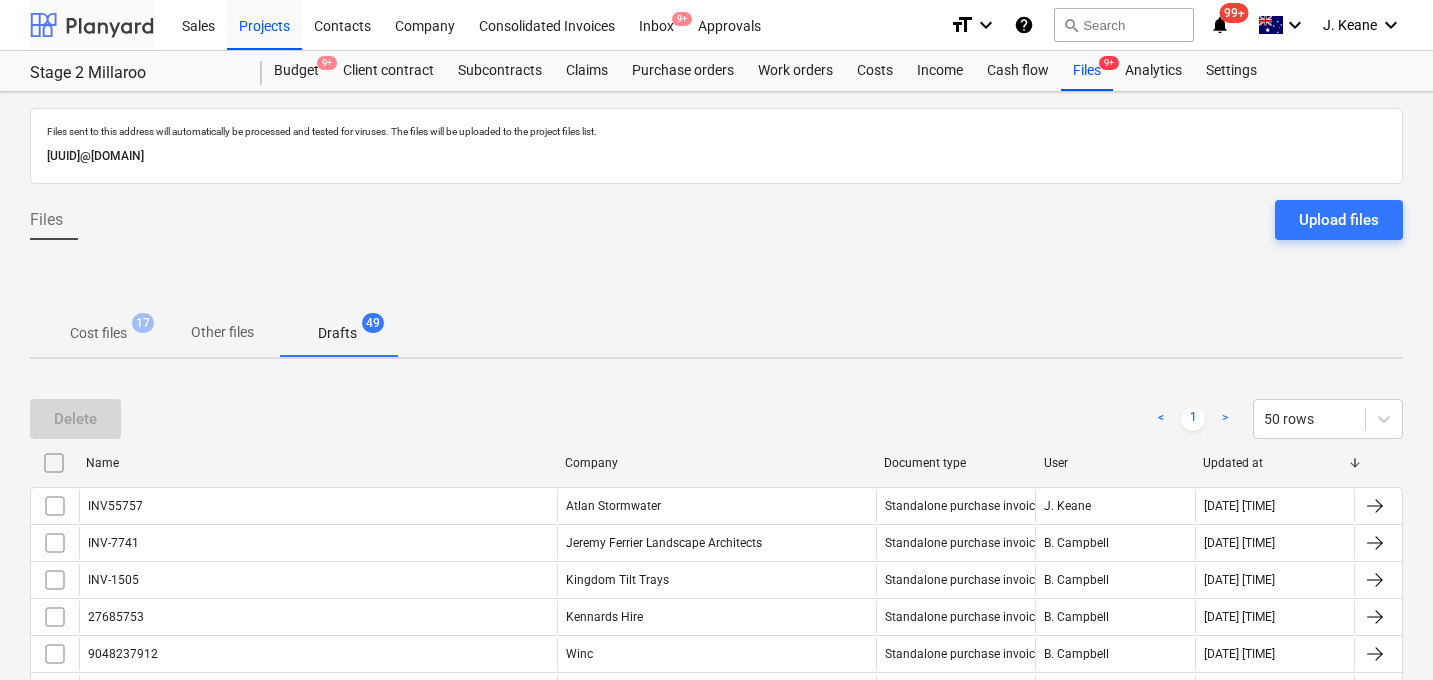 click at bounding box center (92, 25) 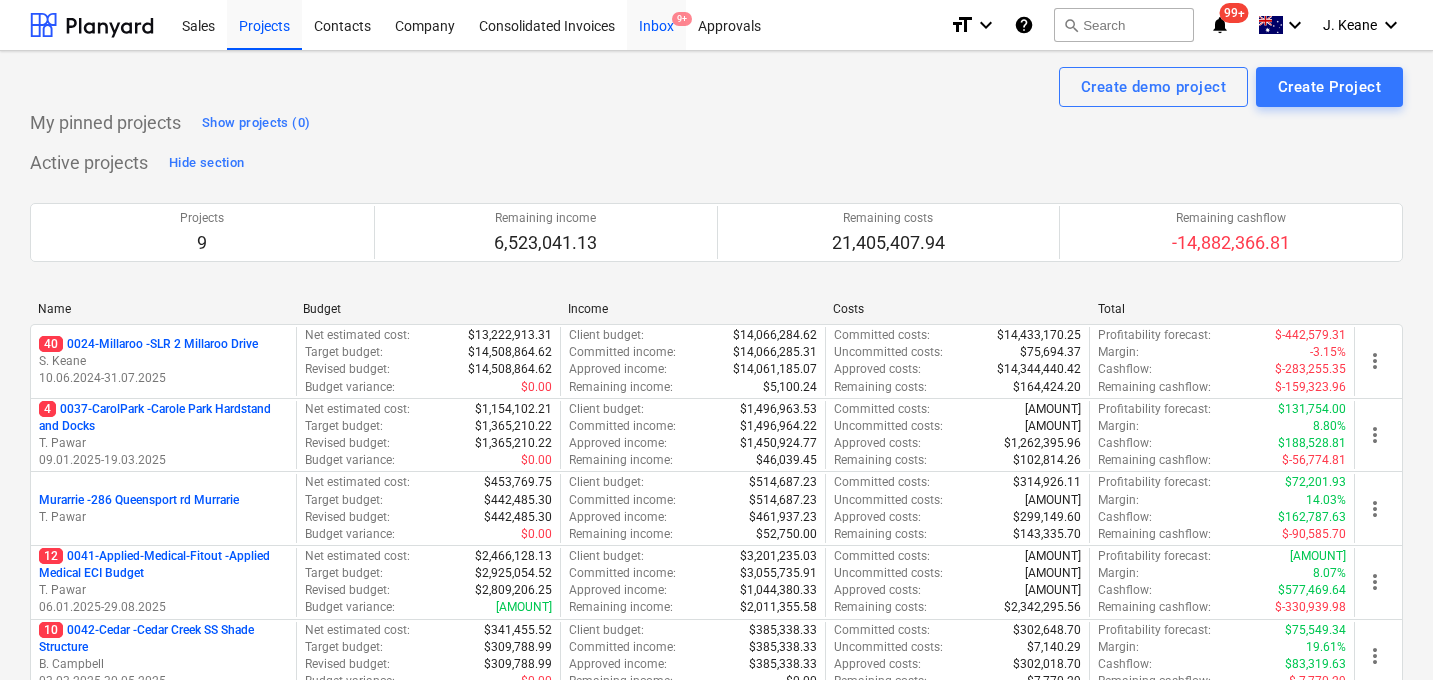 click on "Inbox 9+" at bounding box center (656, 24) 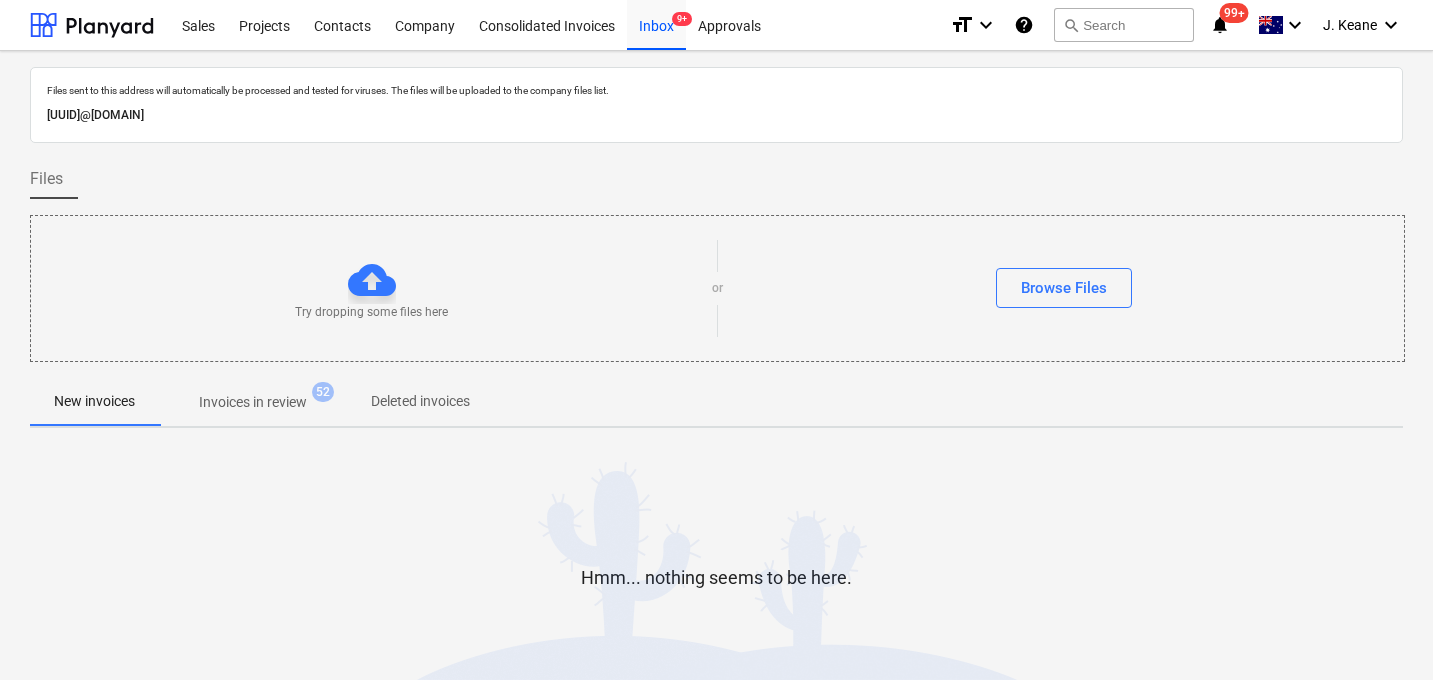 click on "Invoices in review" at bounding box center (253, 402) 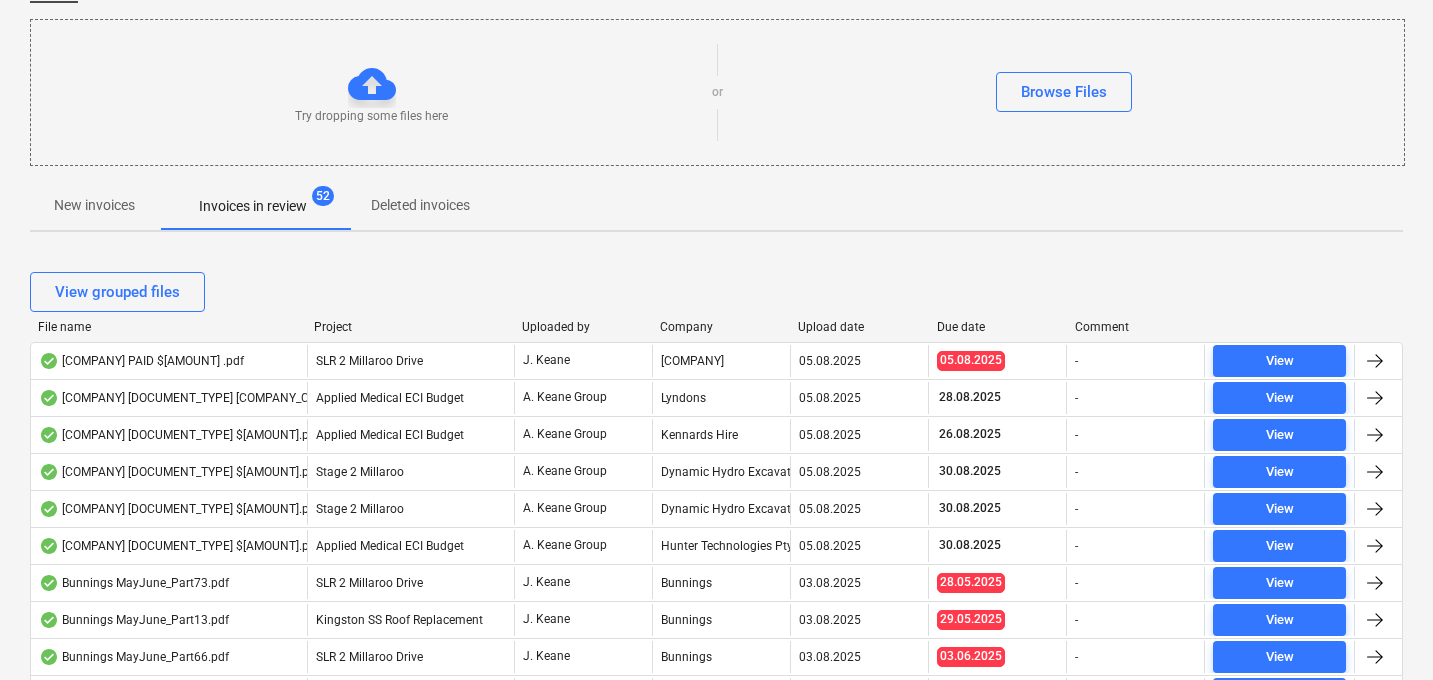 scroll, scrollTop: 215, scrollLeft: 0, axis: vertical 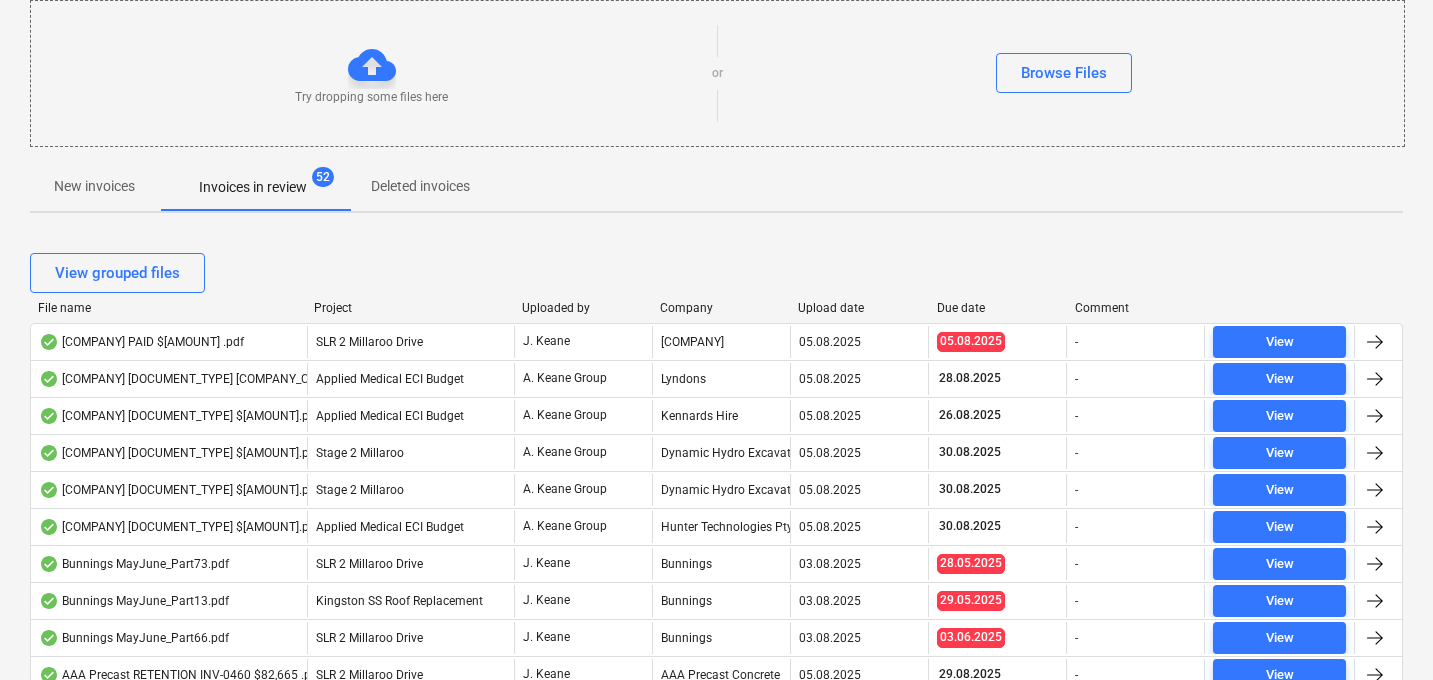 click on "View grouped files" at bounding box center [716, 273] 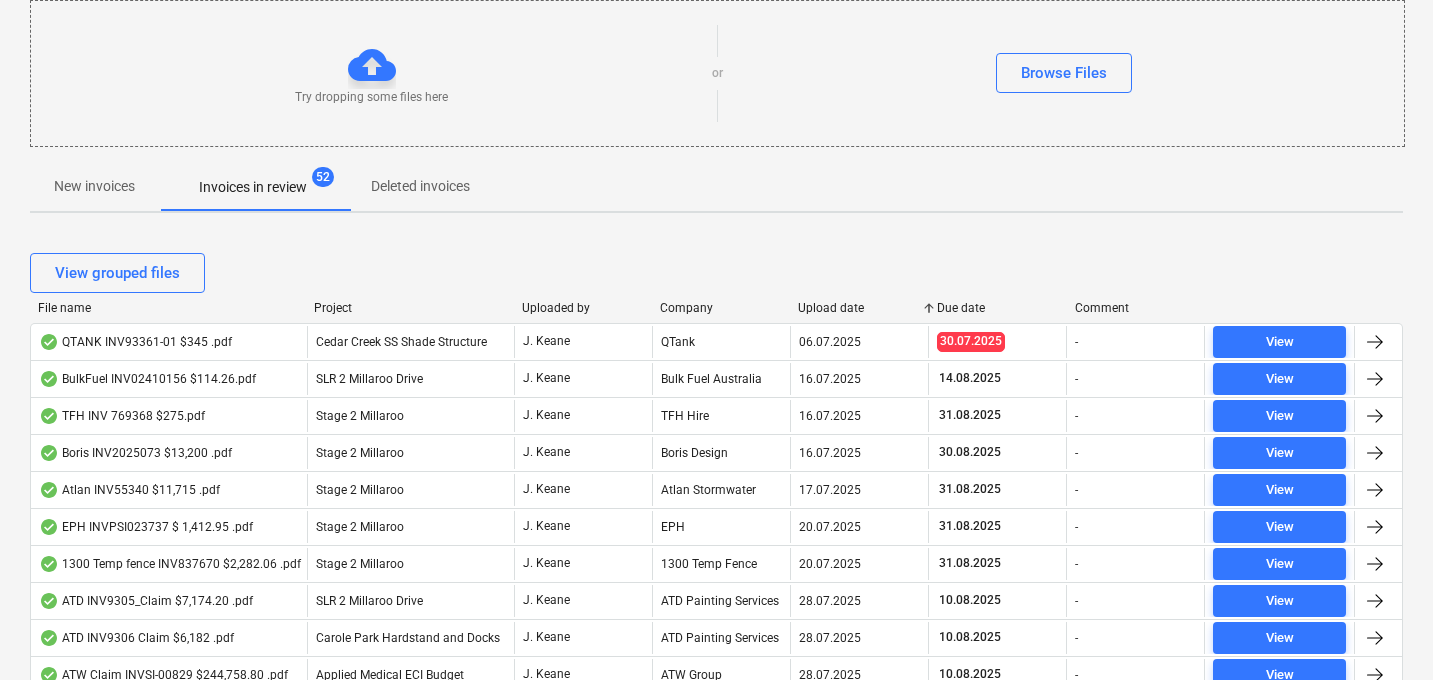 click on "Upload date" at bounding box center (859, 308) 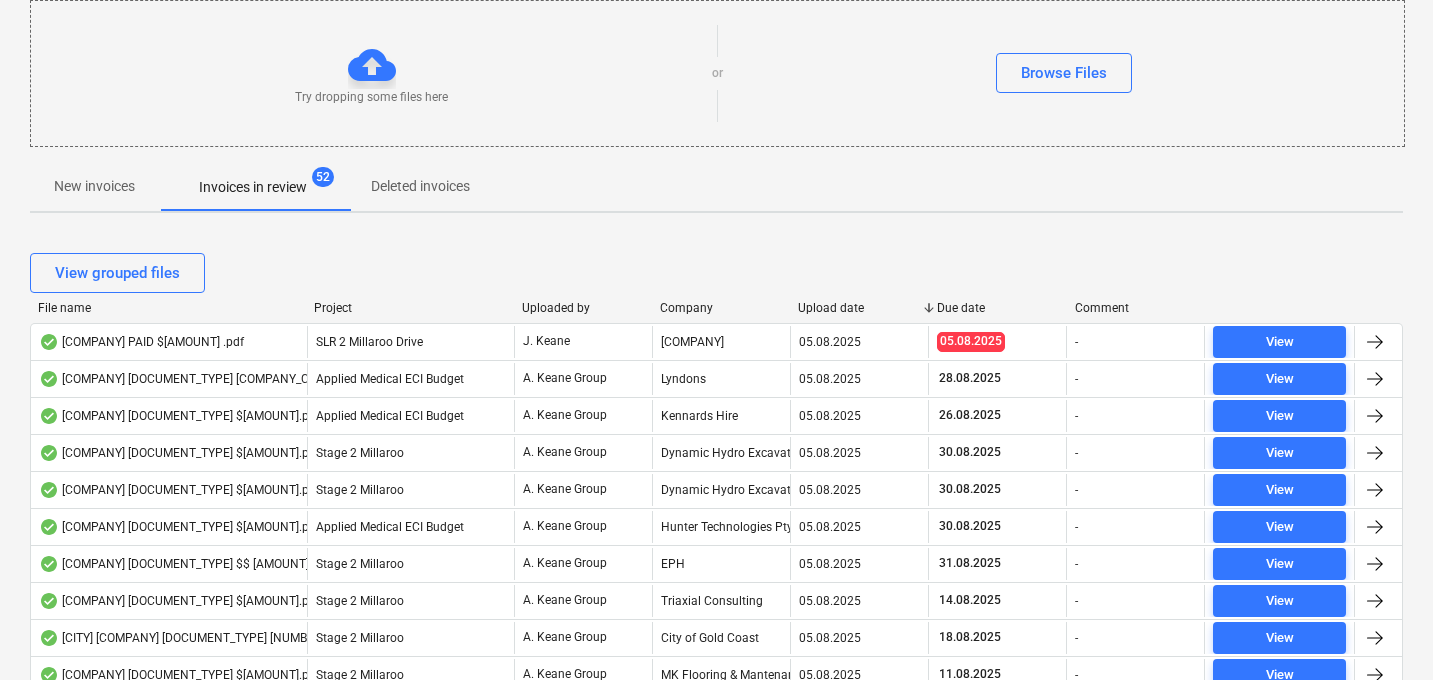 click on "File name" at bounding box center (168, 308) 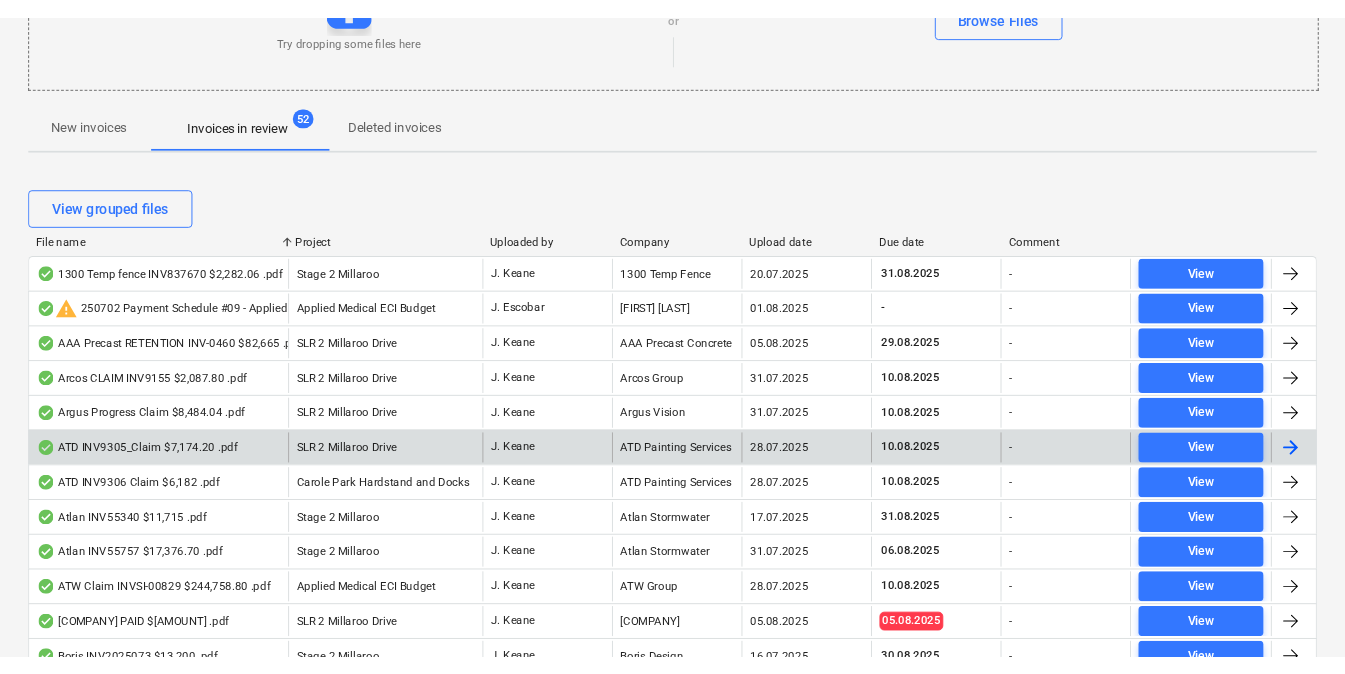 scroll, scrollTop: 293, scrollLeft: 0, axis: vertical 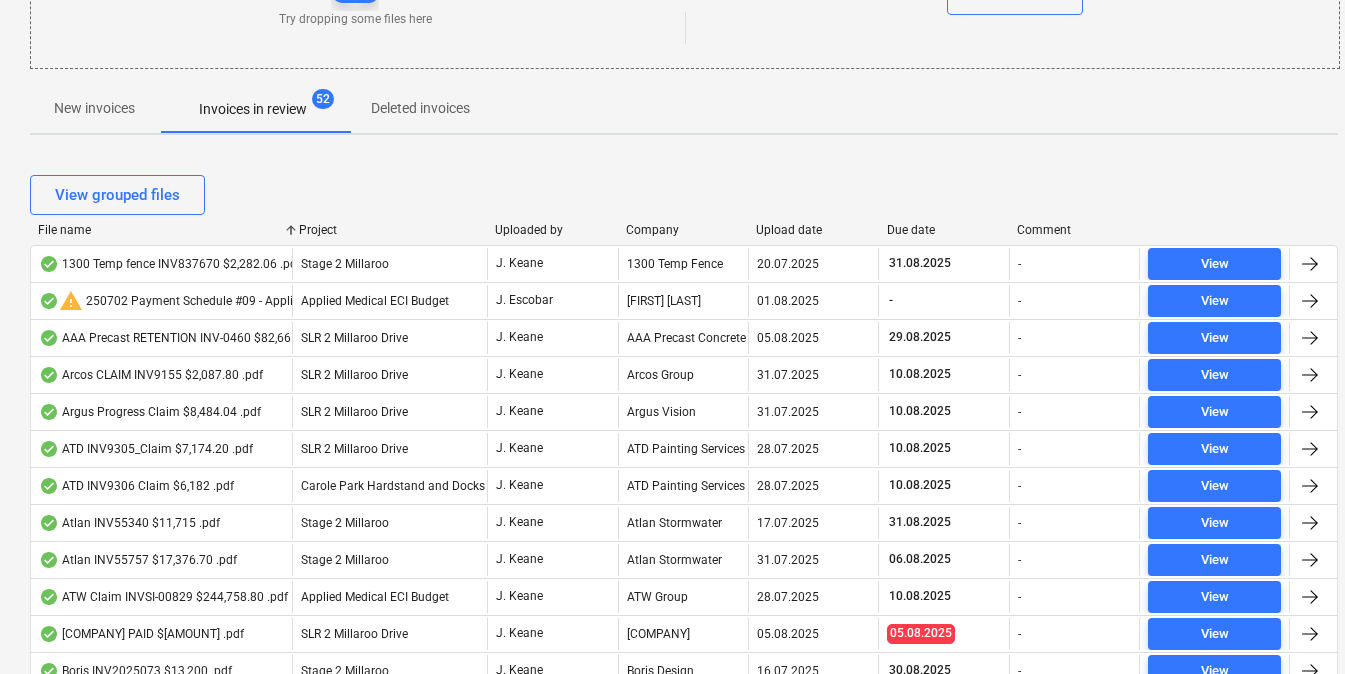 click on "Upload date" at bounding box center (813, 230) 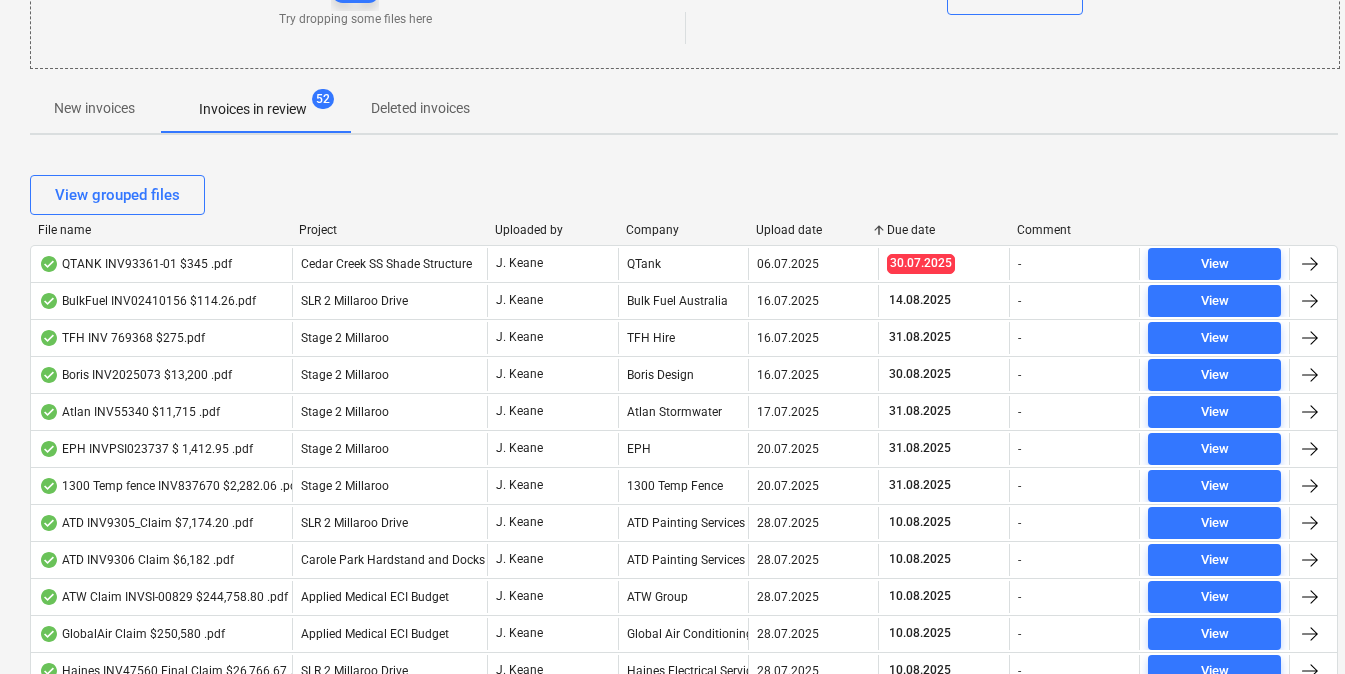 click on "Upload date" at bounding box center [813, 230] 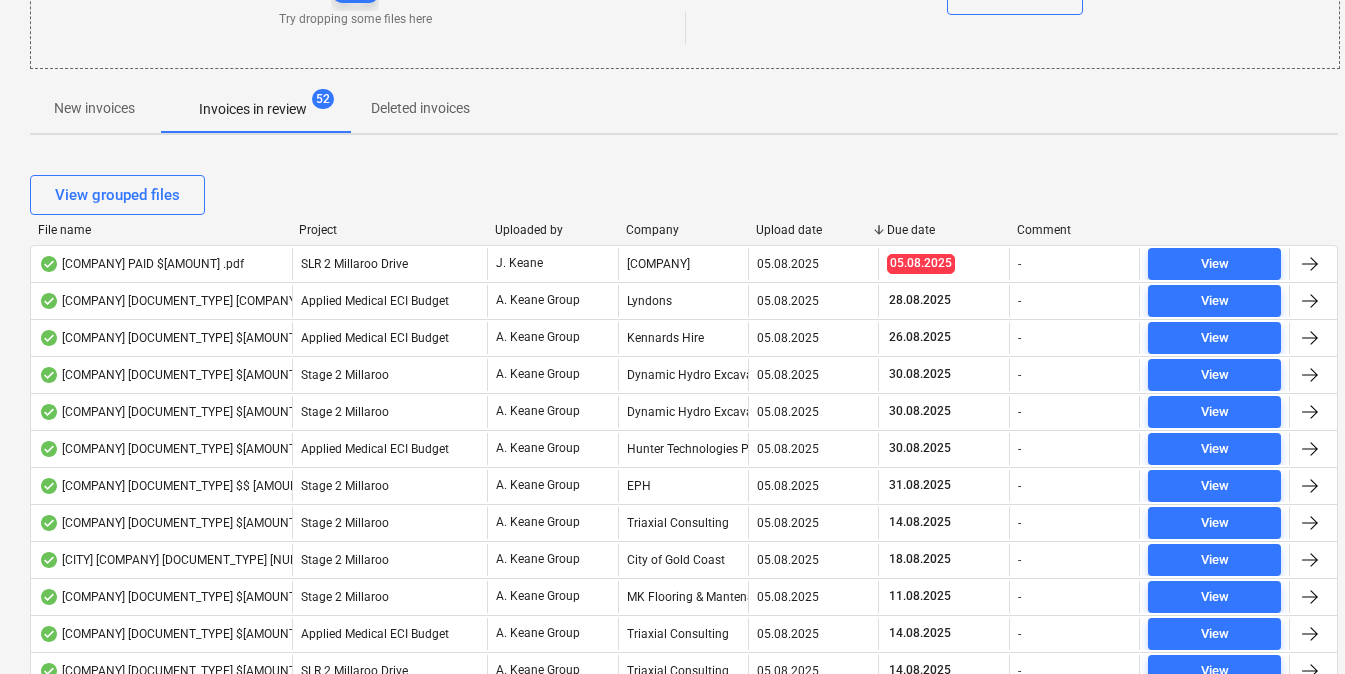 click on "Upload date" at bounding box center [813, 230] 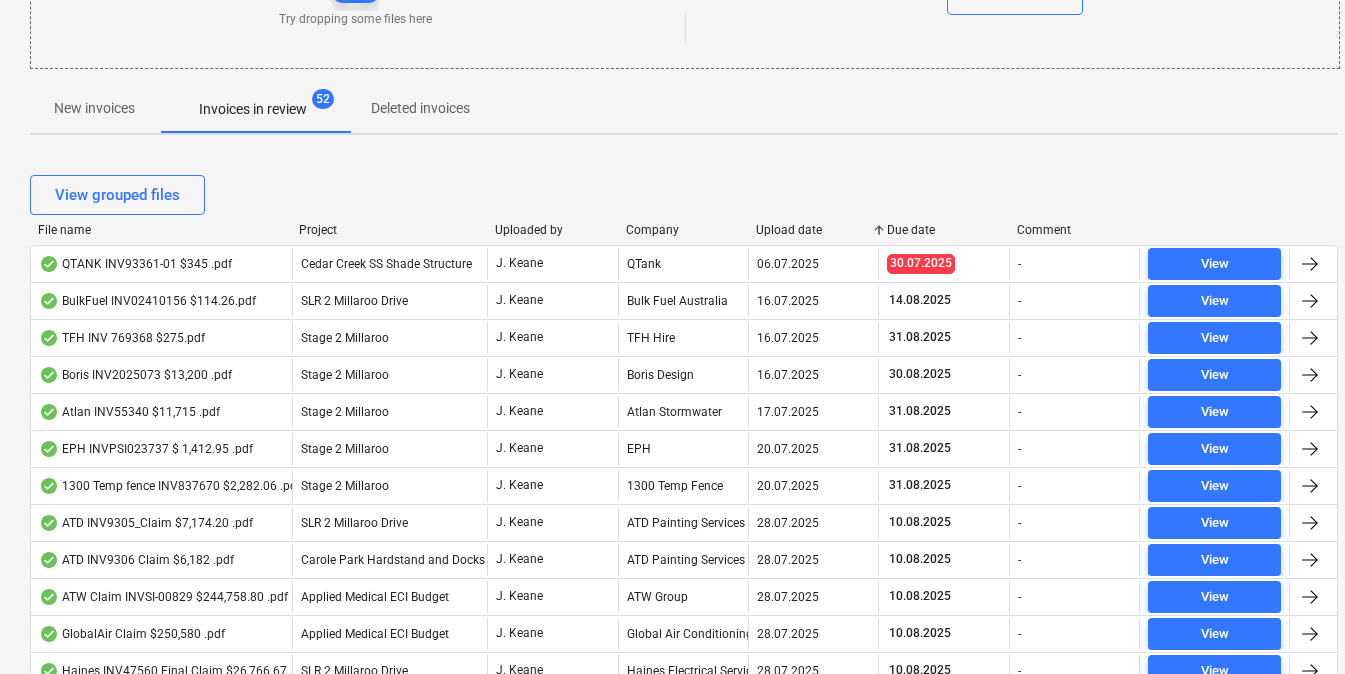 click on "Upload date" at bounding box center [813, 230] 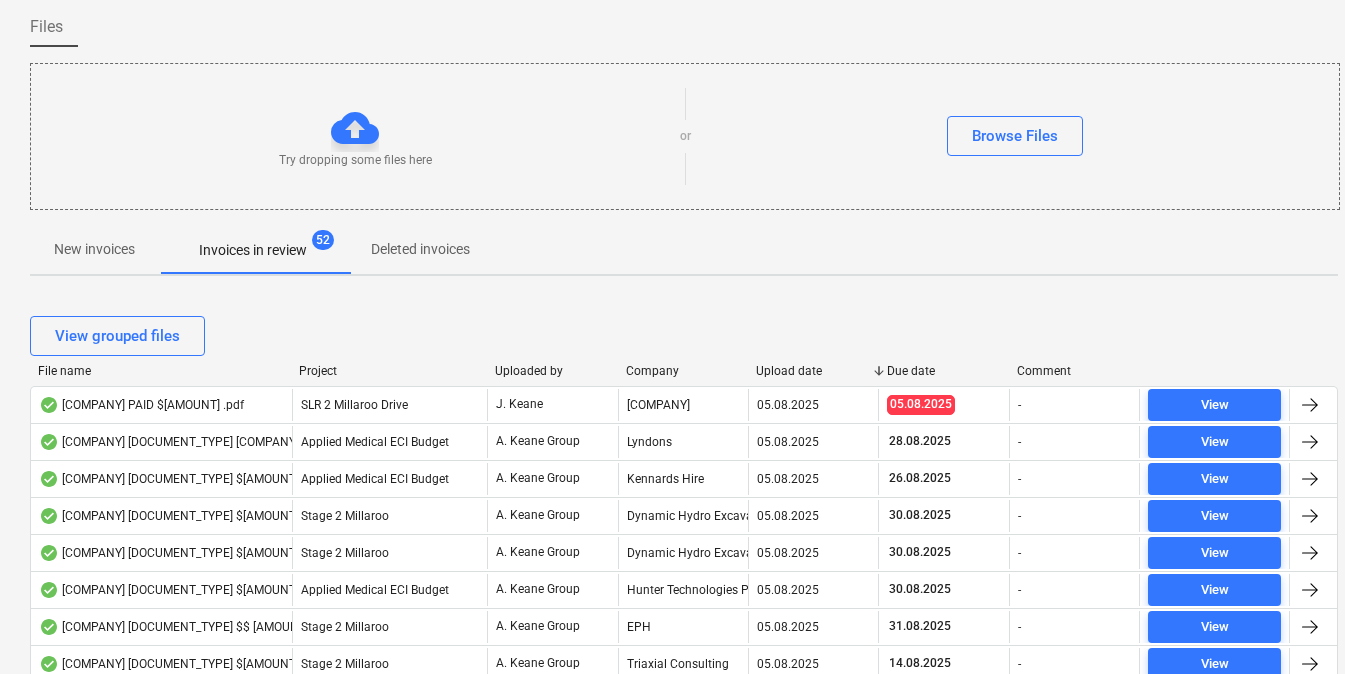 scroll, scrollTop: 226, scrollLeft: 0, axis: vertical 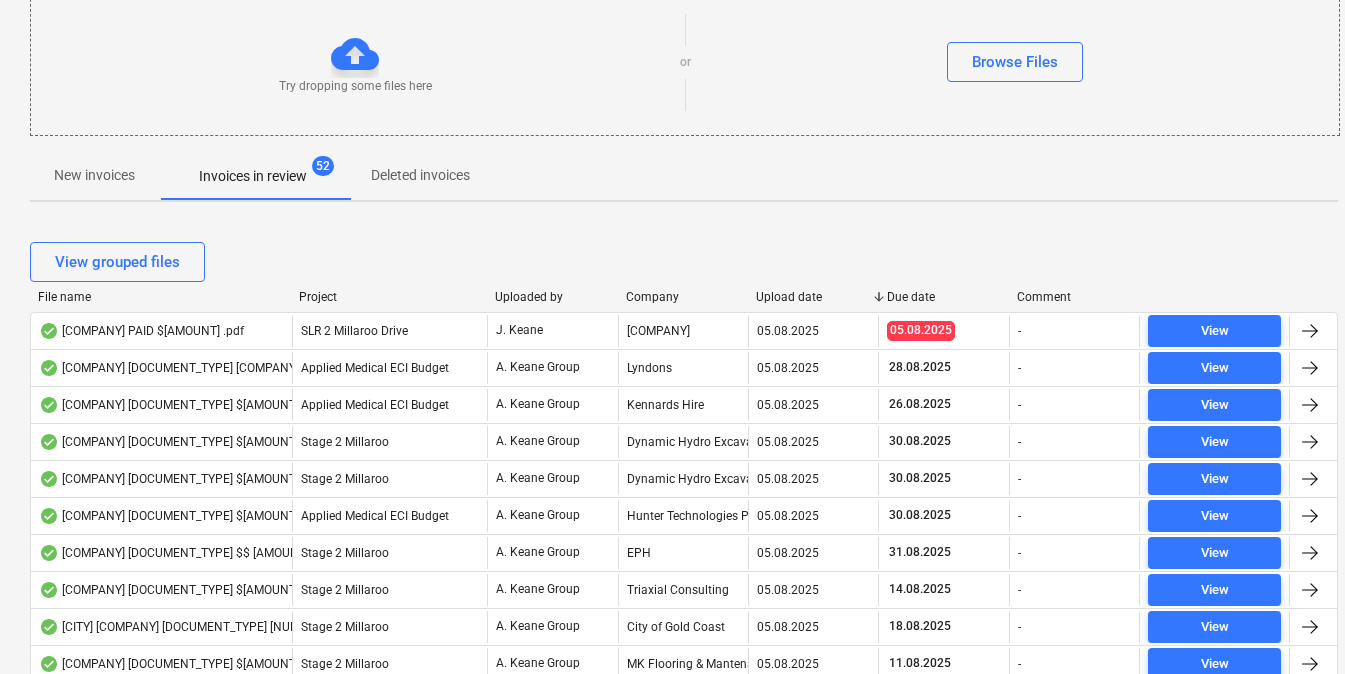 click on "Upload date" at bounding box center [813, 297] 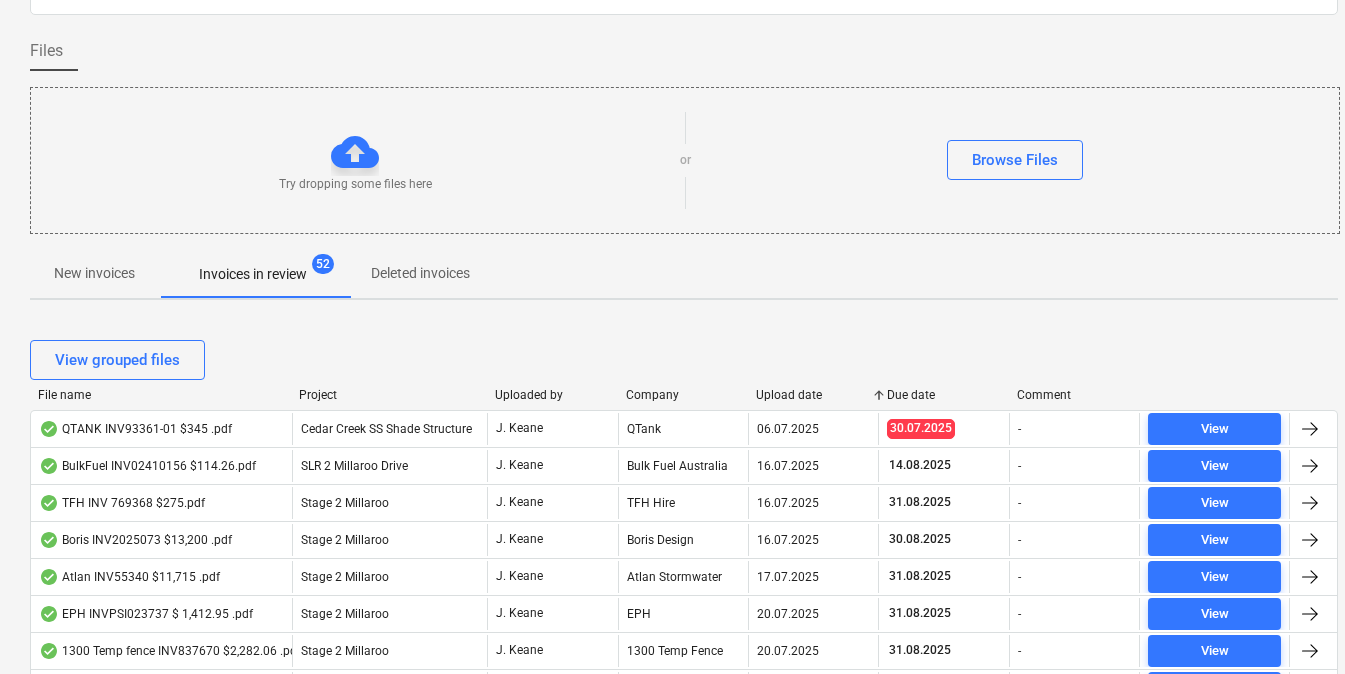 scroll, scrollTop: 0, scrollLeft: 0, axis: both 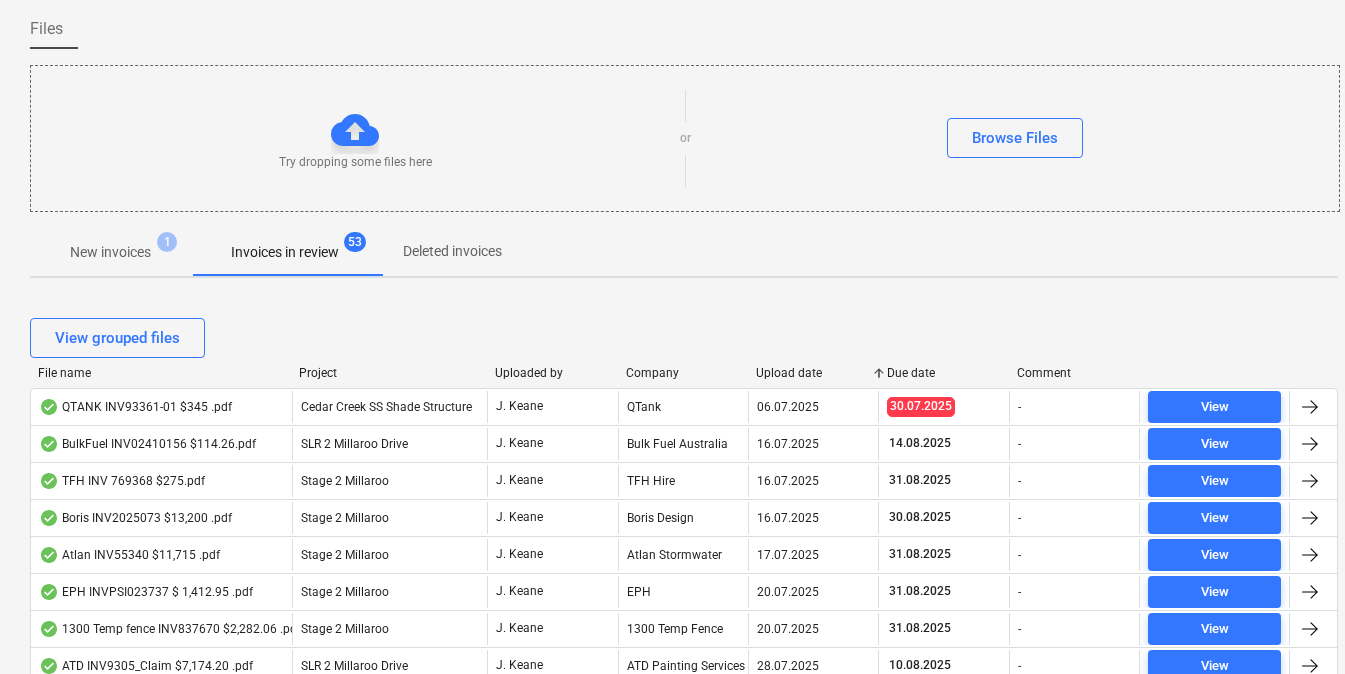 click on "Upload date" at bounding box center (813, 373) 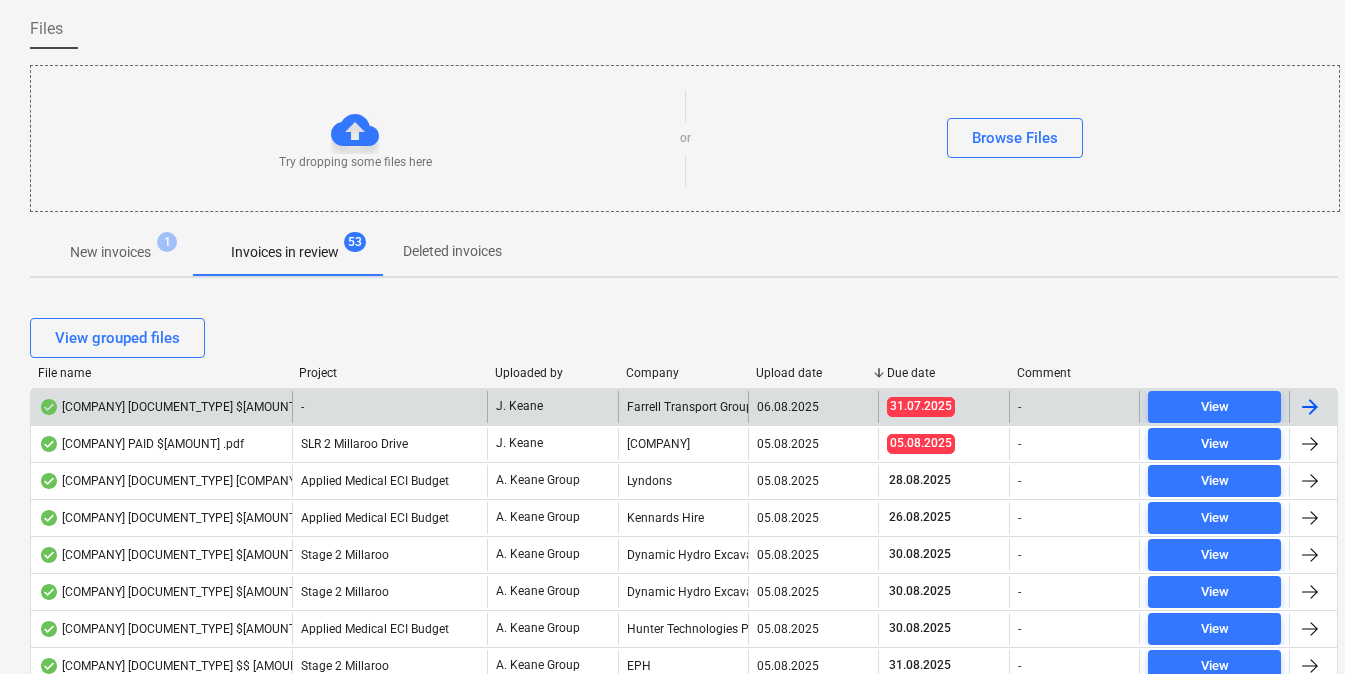 click on "Farrell Transport NV-3667 $124,432.pdf" at bounding box center (161, 407) 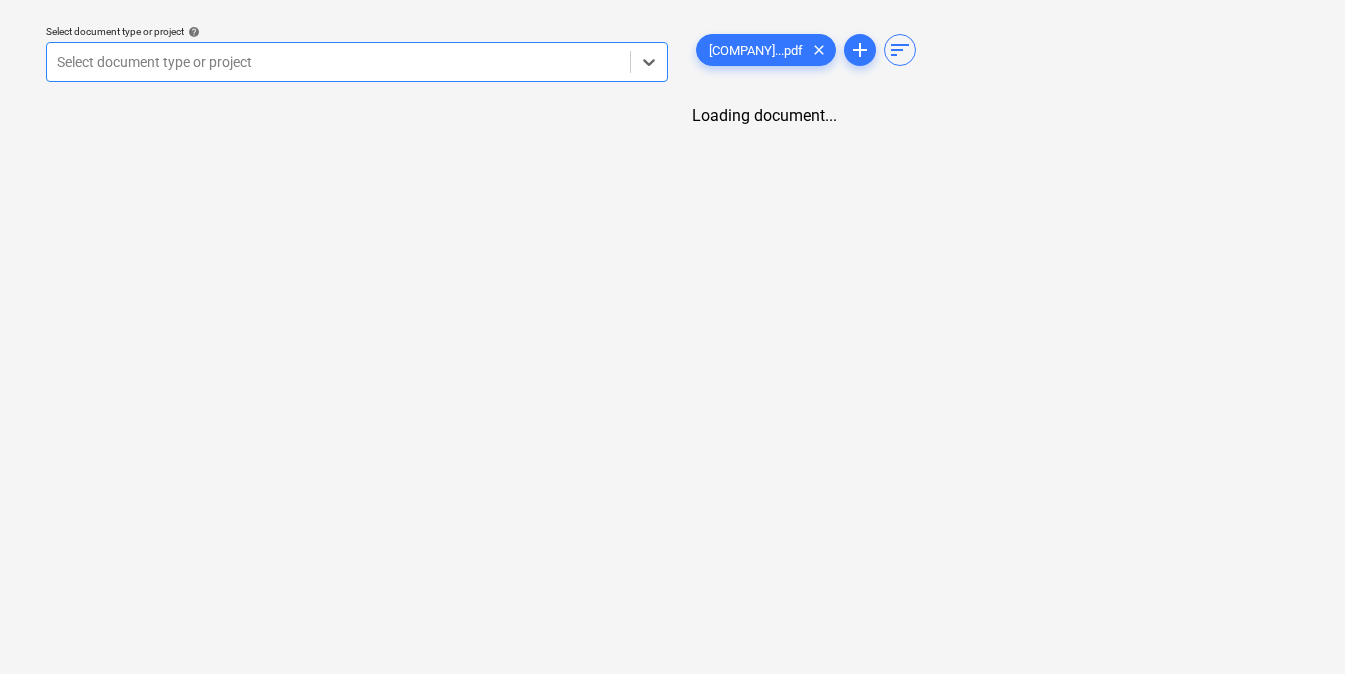click on "Select document type or project" at bounding box center (338, 62) 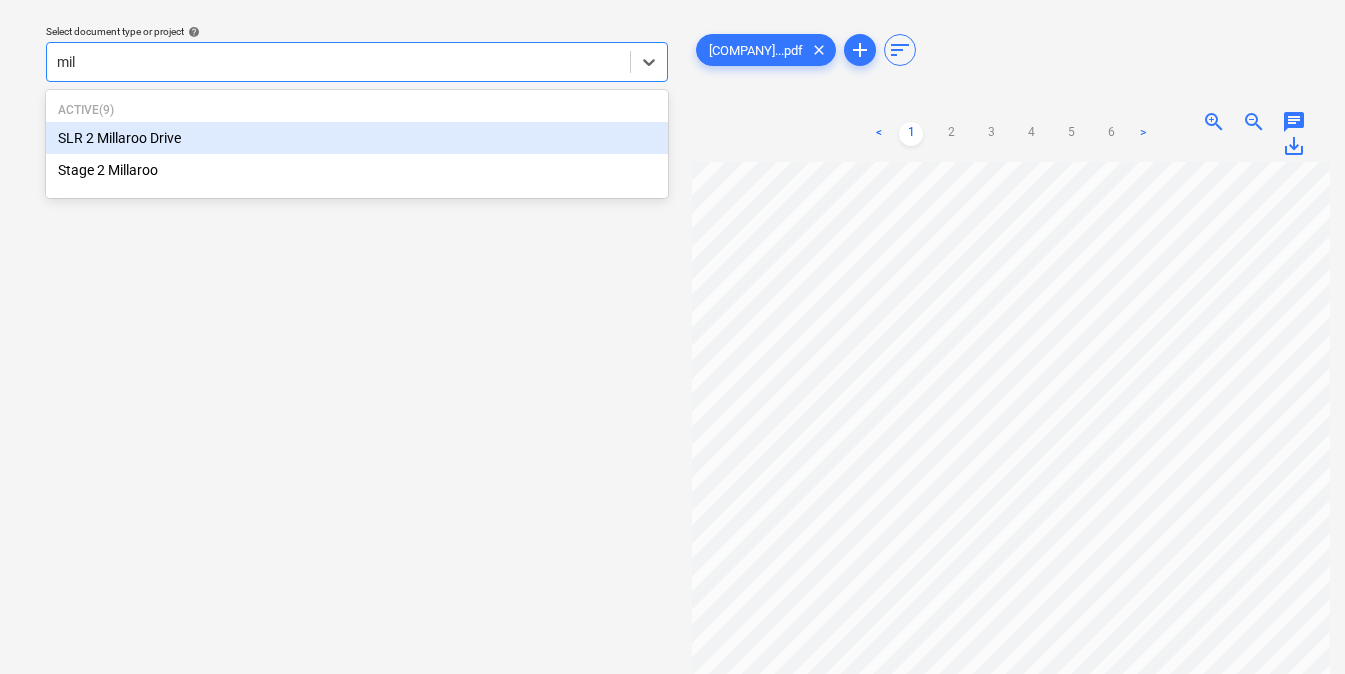 type on "mill" 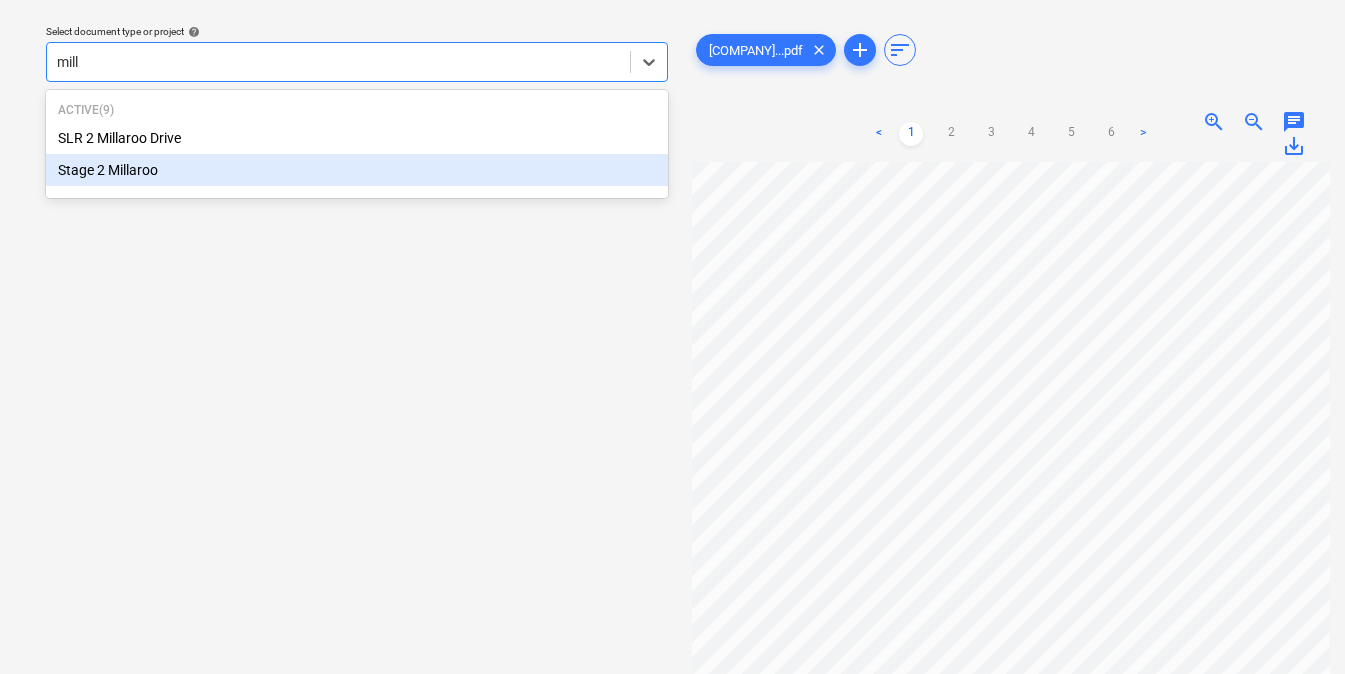 click on "Stage 2 Millaroo" at bounding box center [357, 170] 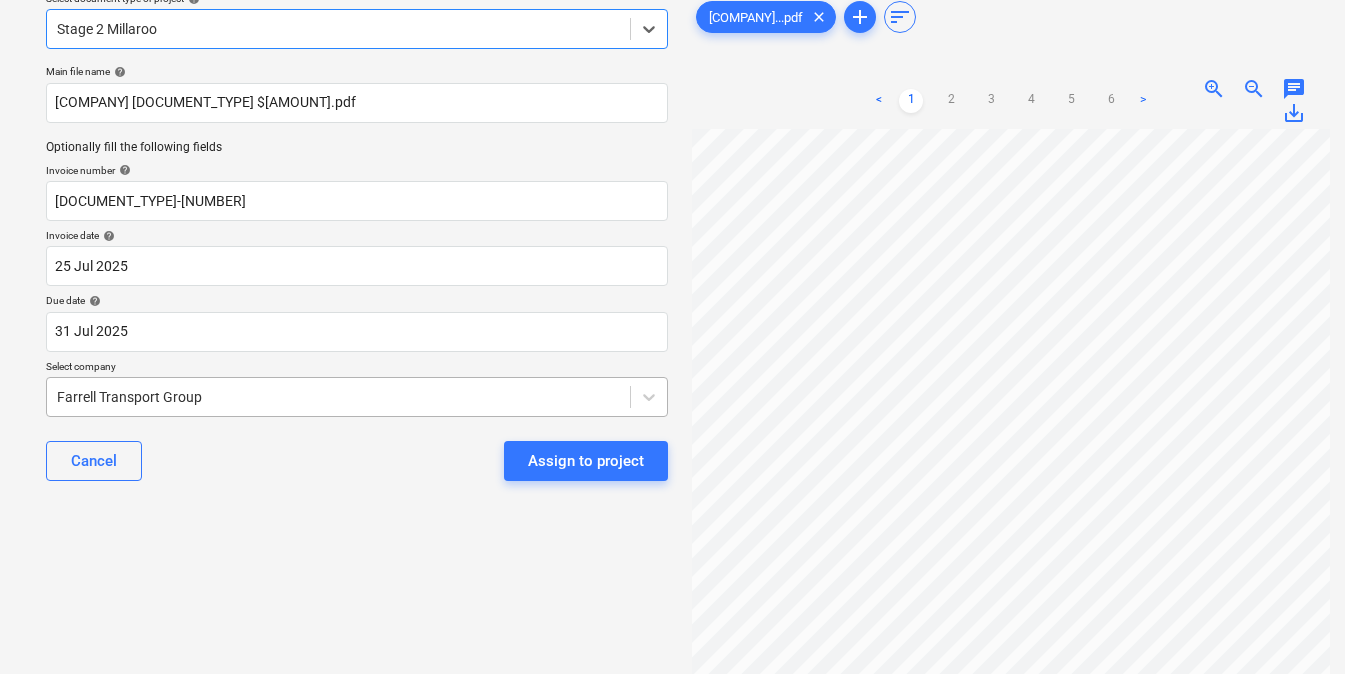 scroll, scrollTop: 93, scrollLeft: 0, axis: vertical 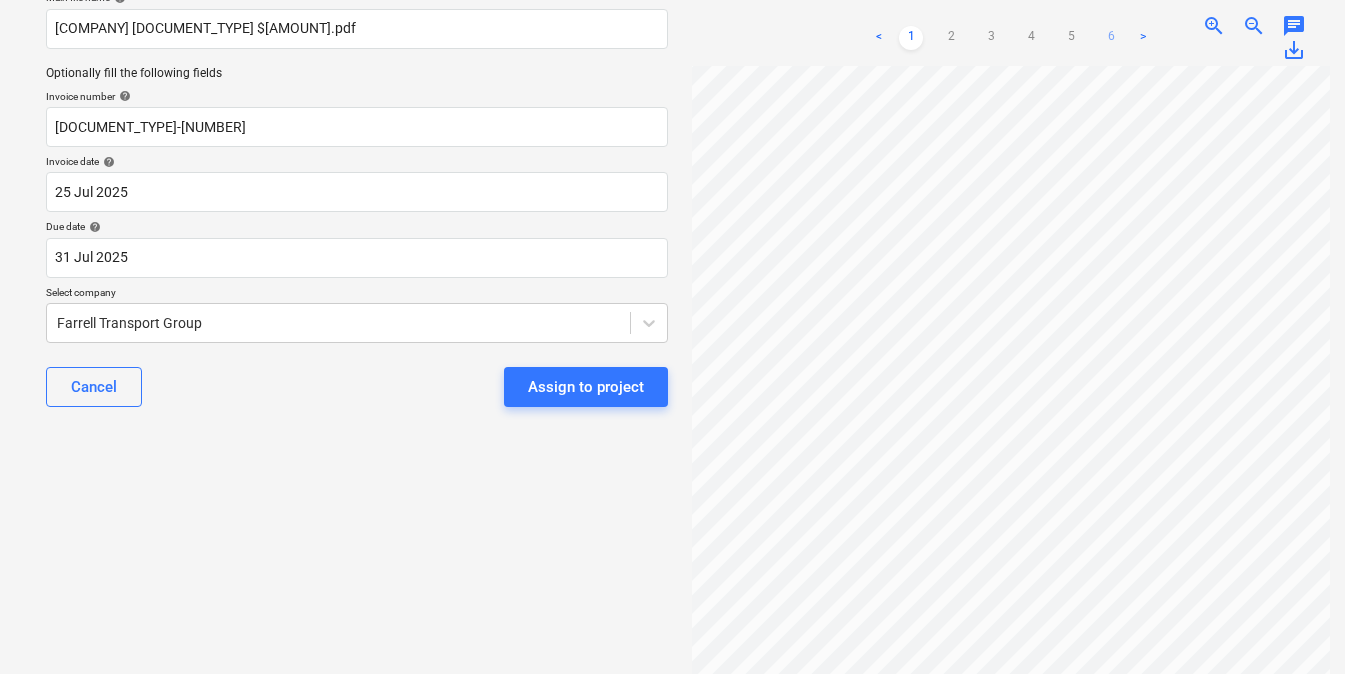 click on "6" at bounding box center [1111, 38] 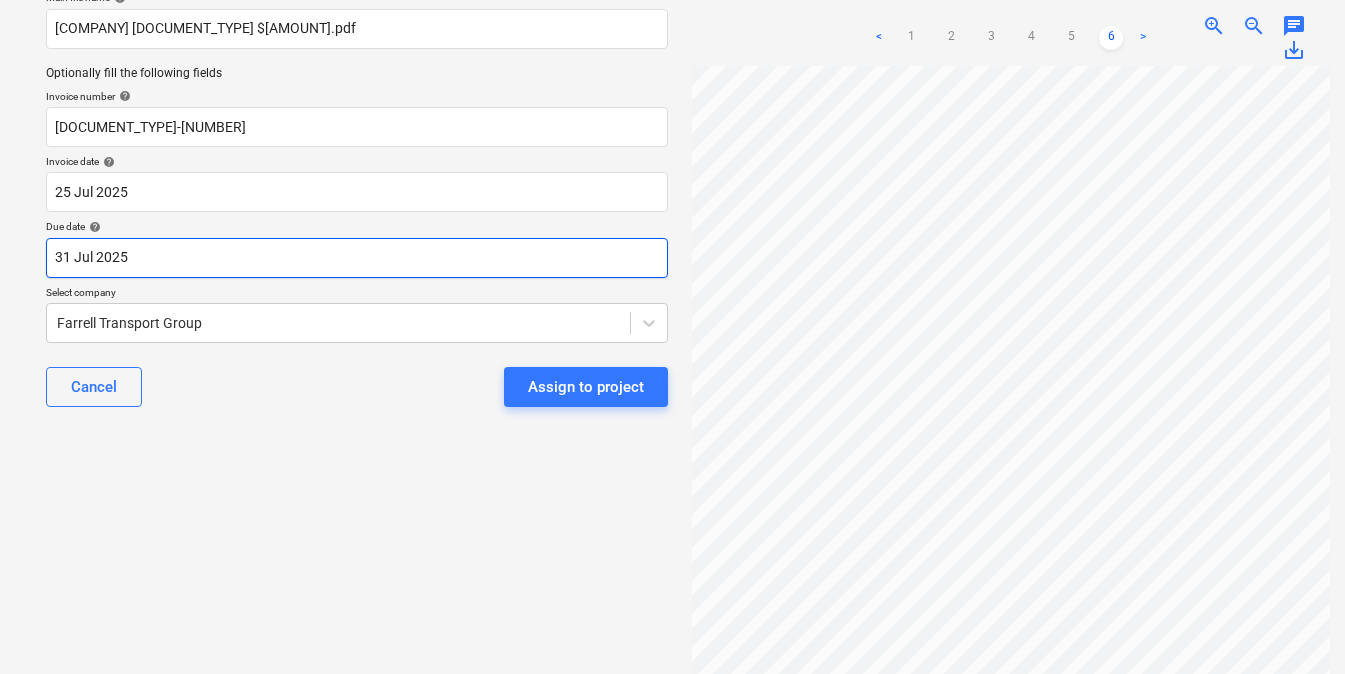 click on "Sales Projects Contacts Company Consolidated Invoices Inbox 9+ Approvals format_size keyboard_arrow_down help search Search notifications 99+ keyboard_arrow_down J. Keane keyboard_arrow_down Select document type or project help Stage 2 Millaroo Main file name help Farrell Transport NV-3667 $124,432.pdf Optionally fill the following fields Invoice number help INV-3667 Invoice date help 25 Jul 2025 25.07.2025 Press the down arrow key to interact with the calendar and
select a date. Press the question mark key to get the keyboard shortcuts for changing dates. Due date help 31 Jul 2025 31.07.2025 Press the down arrow key to interact with the calendar and
select a date. Press the question mark key to get the keyboard shortcuts for changing dates. Select company Farrell Transport Group   Cancel Assign to project Farrell Transp...pdf clear add sort < 1 2 3 4 5 6 > zoom_in zoom_out chat 0 save_alt" at bounding box center [672, 172] 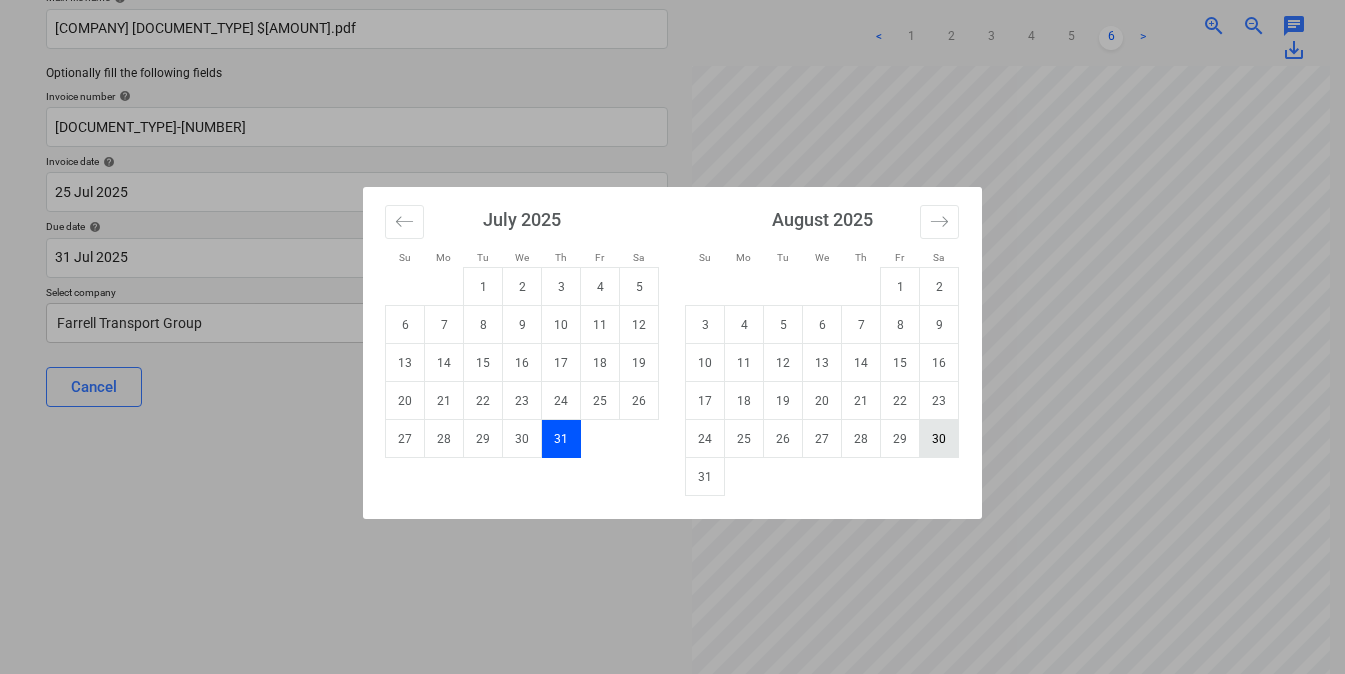 click on "30" at bounding box center (939, 439) 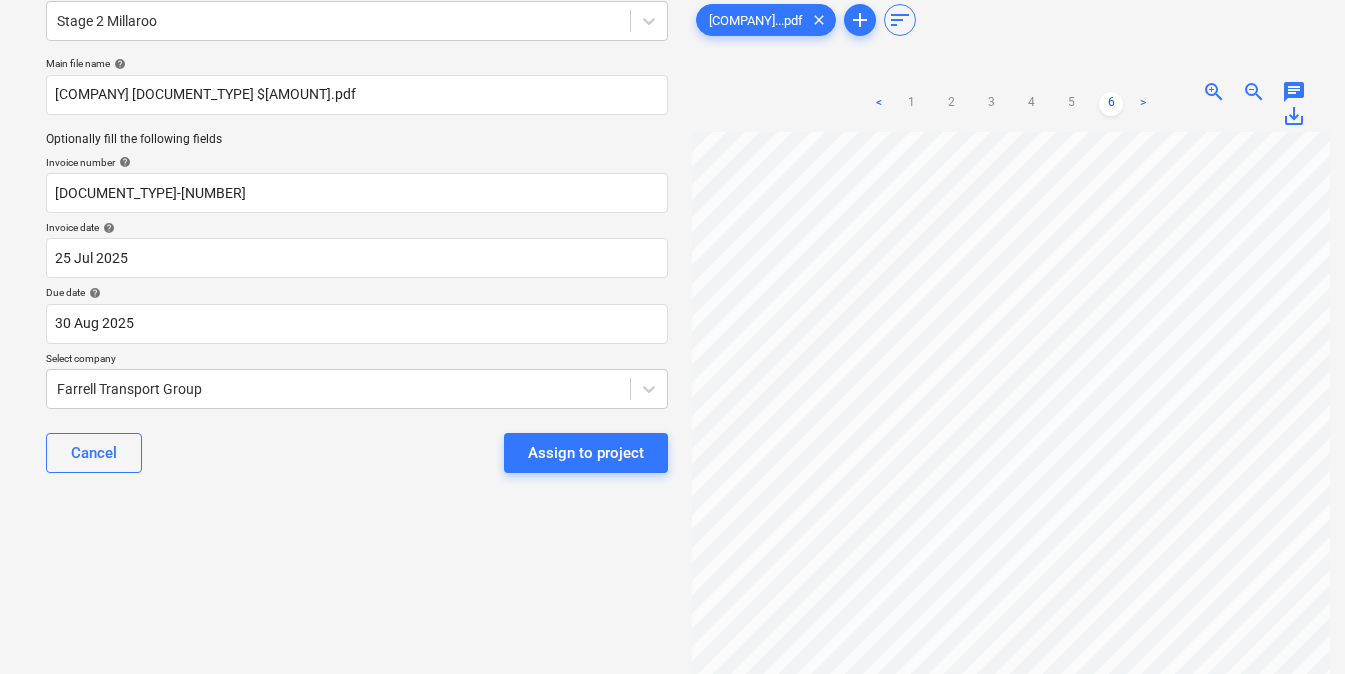 scroll, scrollTop: 96, scrollLeft: 0, axis: vertical 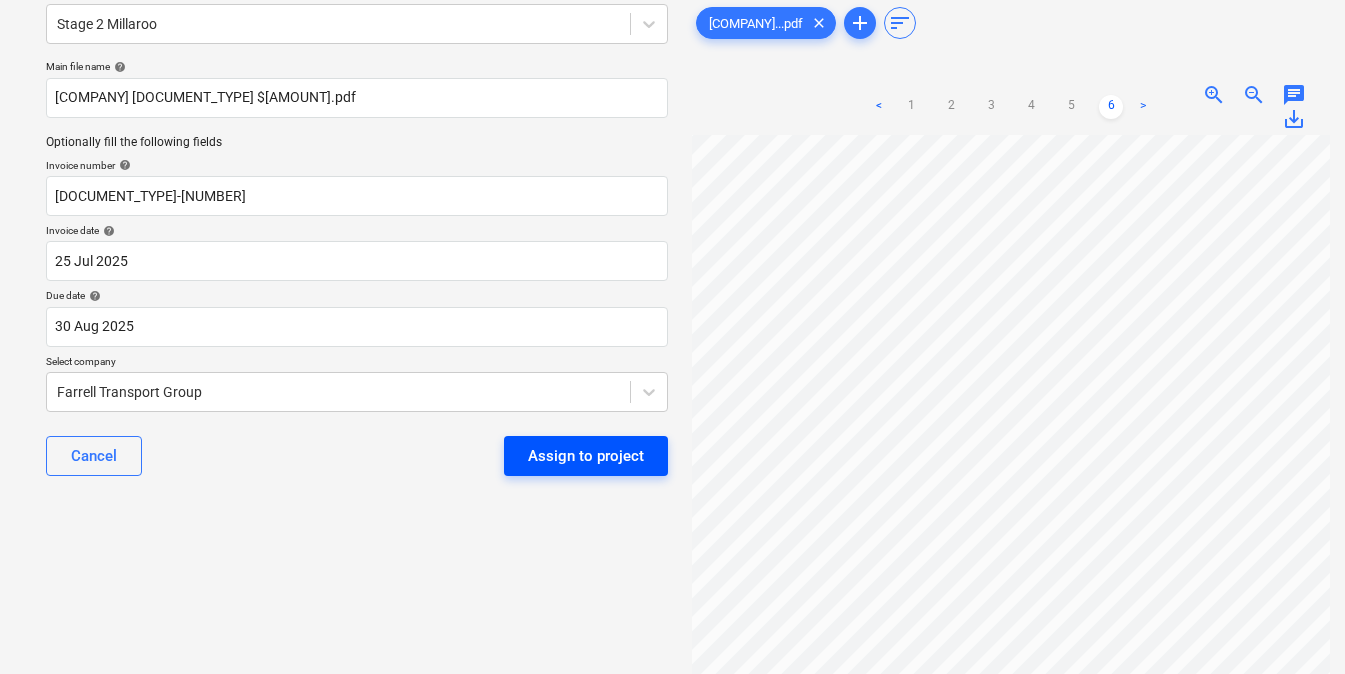 click on "Assign to project" at bounding box center (586, 456) 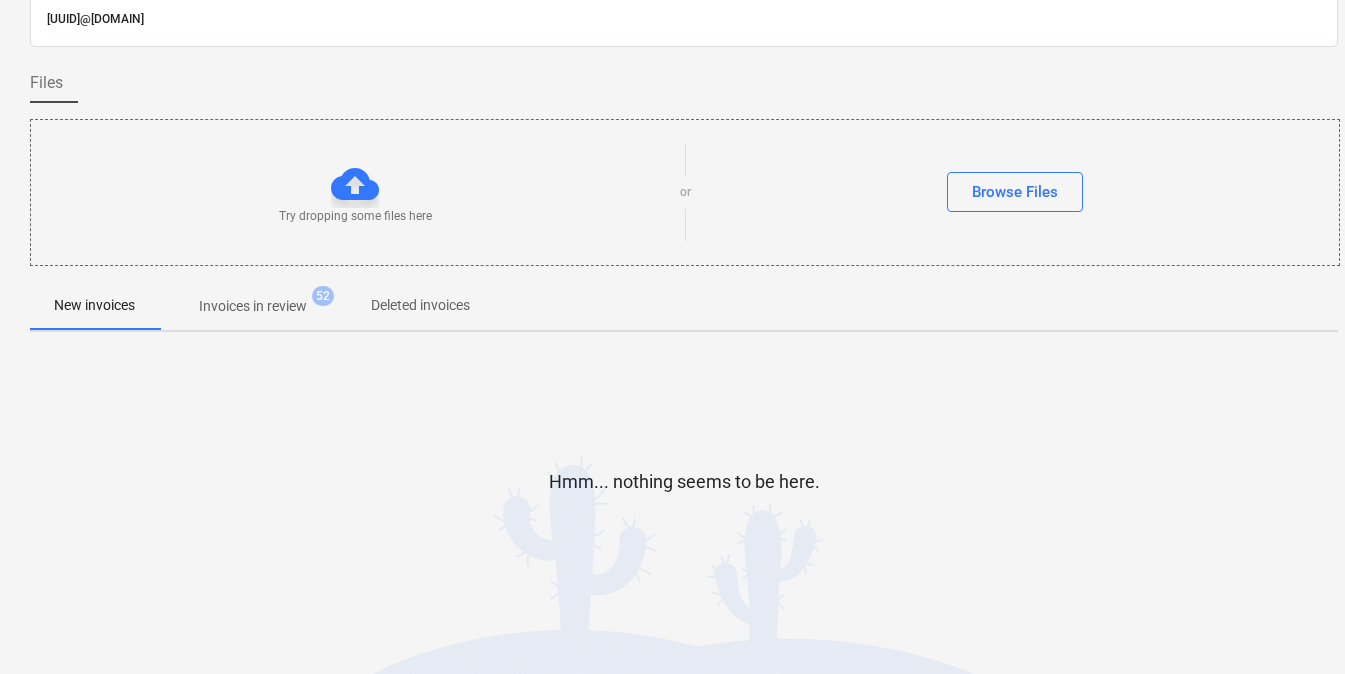 click on "Invoices in review" at bounding box center [253, 306] 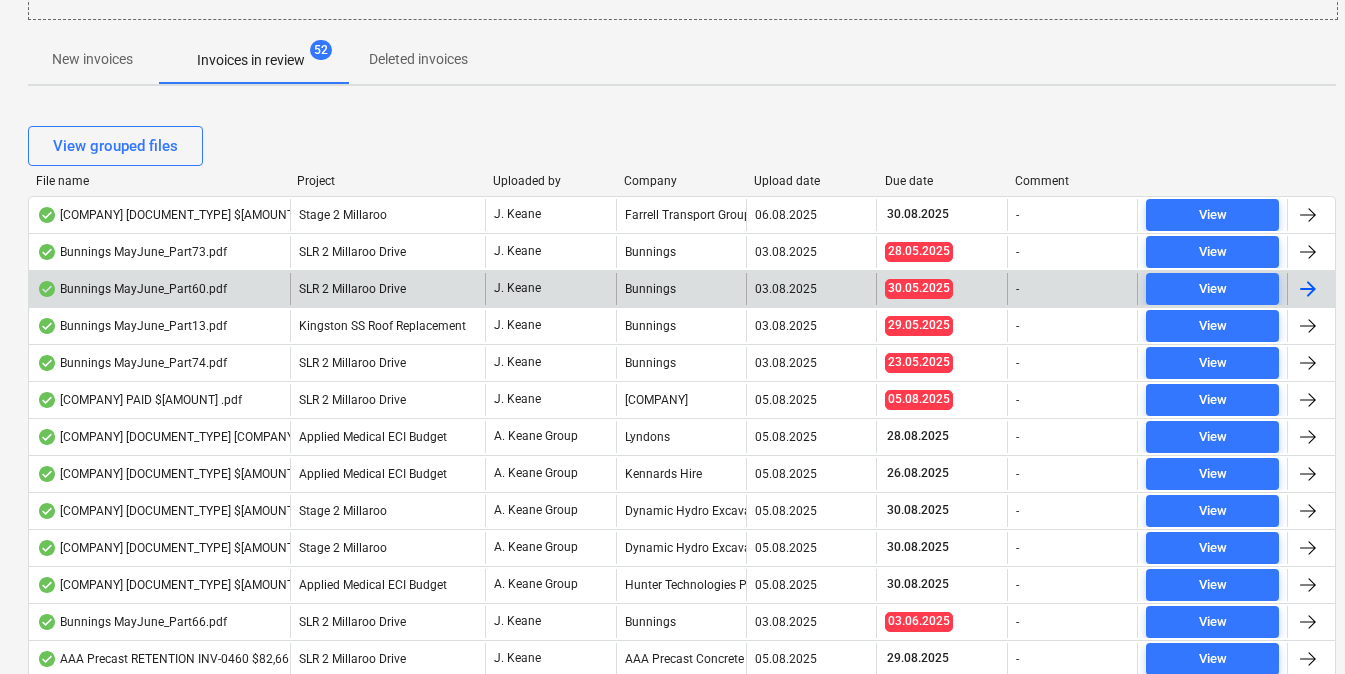 scroll, scrollTop: 345, scrollLeft: 2, axis: both 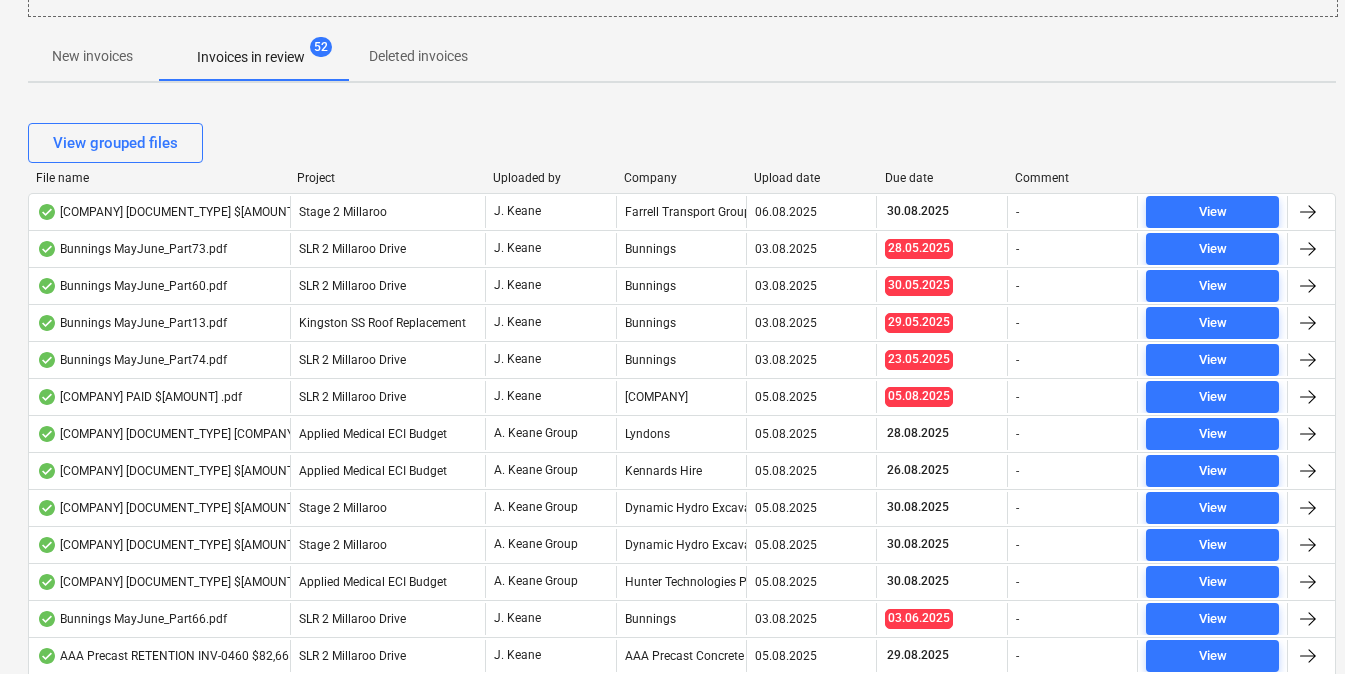 click on "View grouped files" at bounding box center (682, 143) 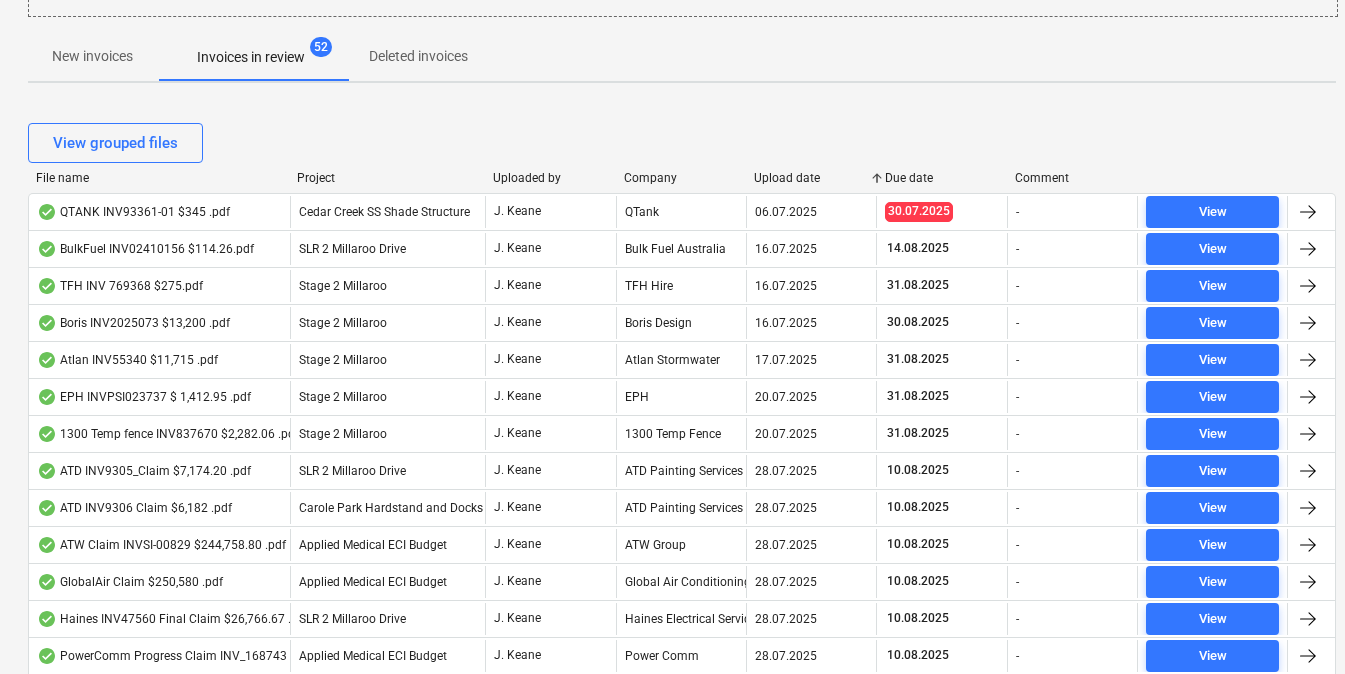 click on "Upload date" at bounding box center [811, 178] 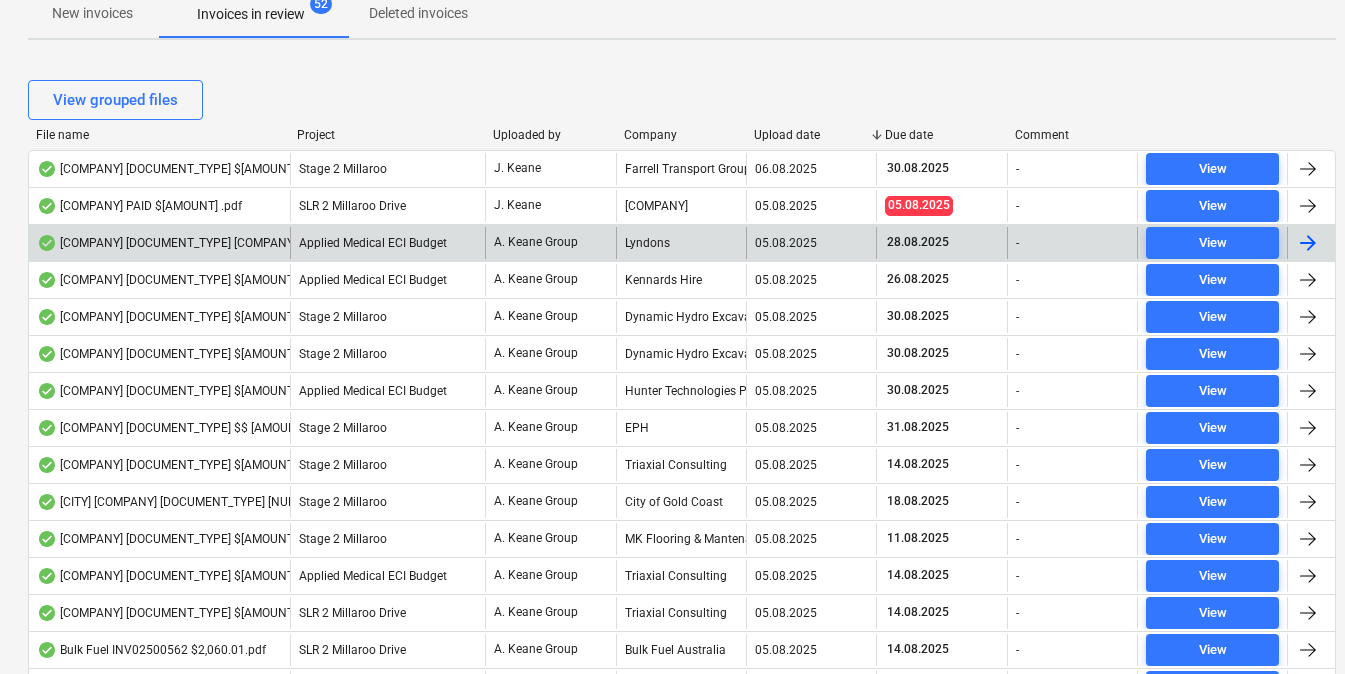 scroll, scrollTop: 393, scrollLeft: 2, axis: both 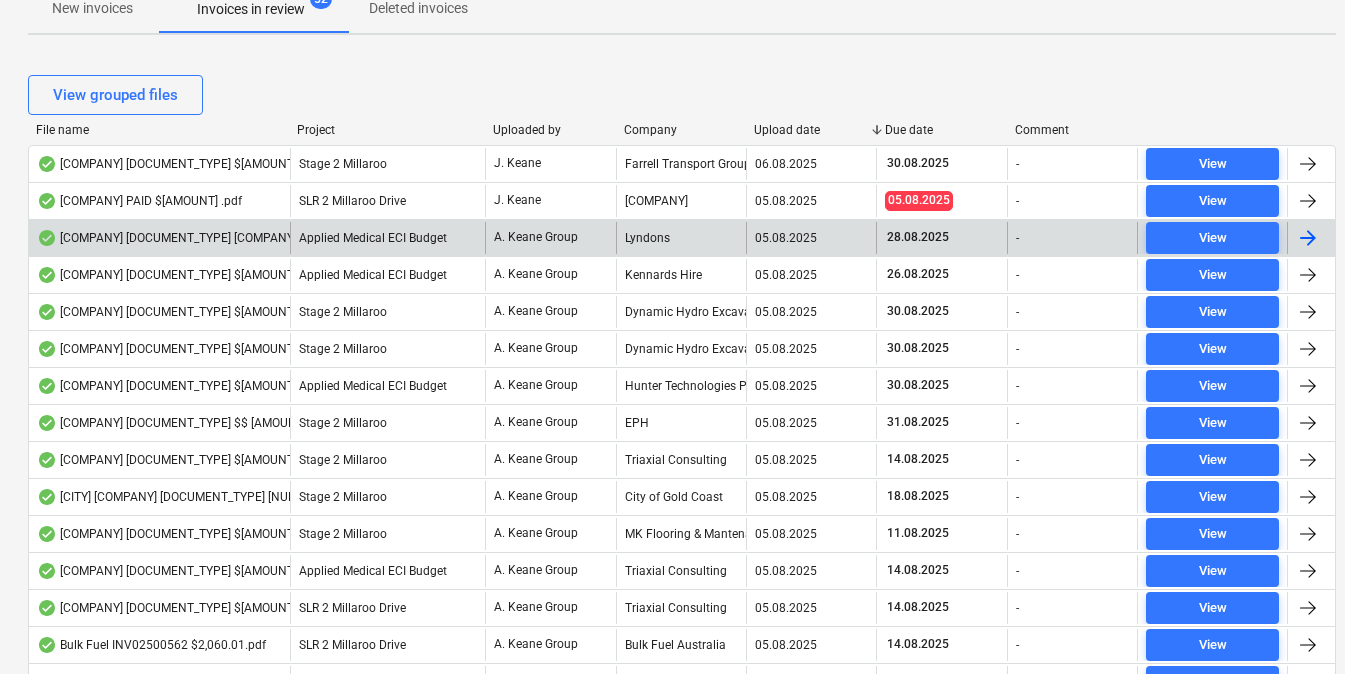 click on "LYNDONS PTY LTD INV WIN000052980 $506.64.pdf" at bounding box center [257, 238] 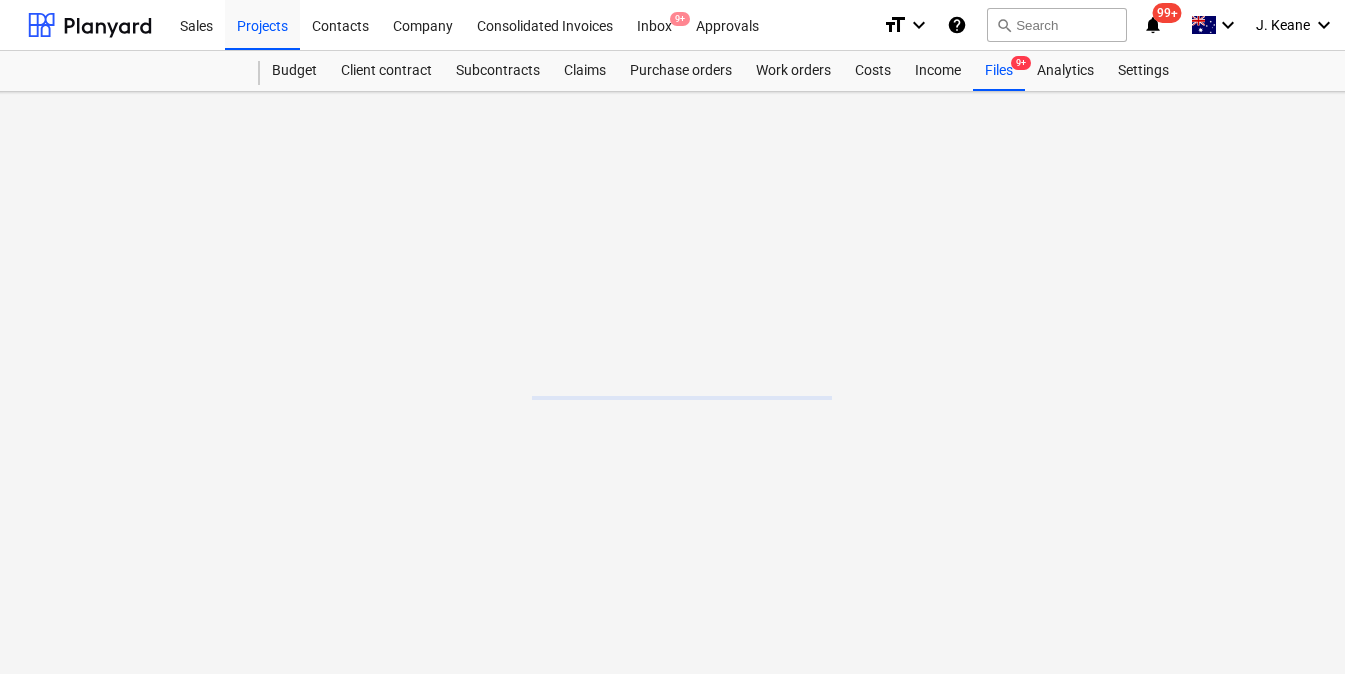 scroll, scrollTop: 0, scrollLeft: 2, axis: horizontal 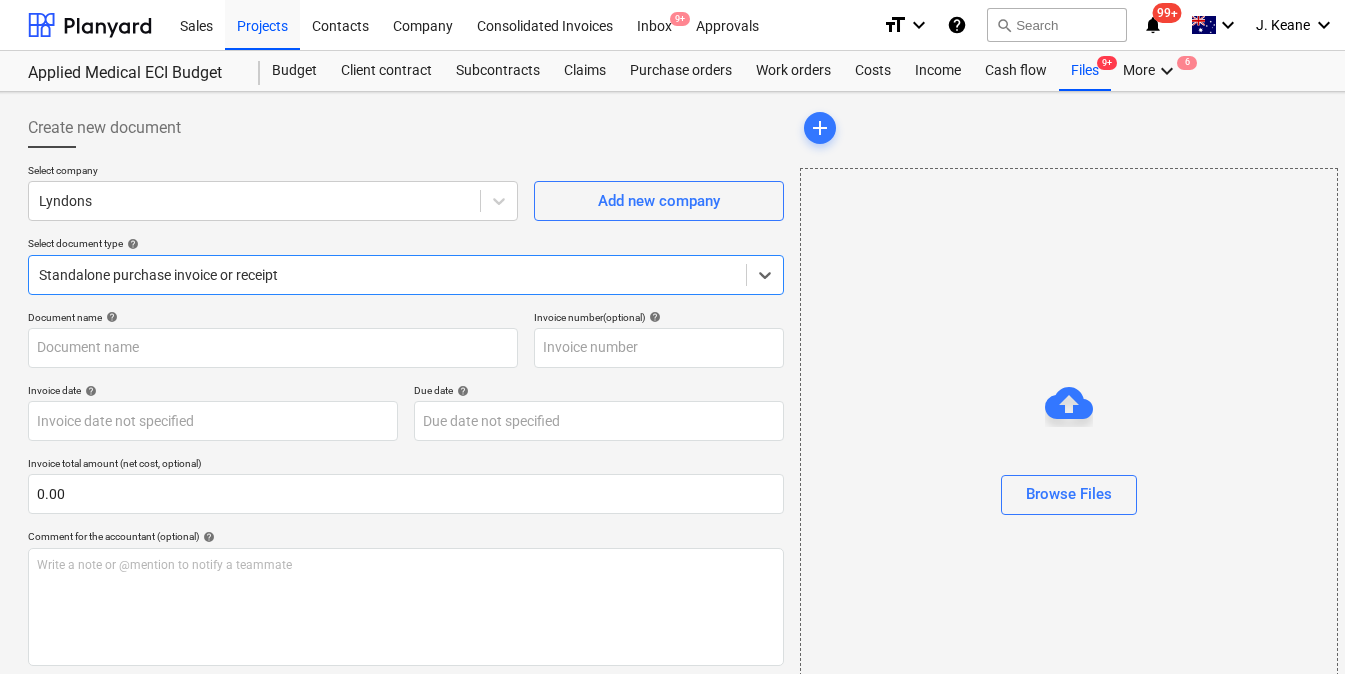 type on "WIN-000052980" 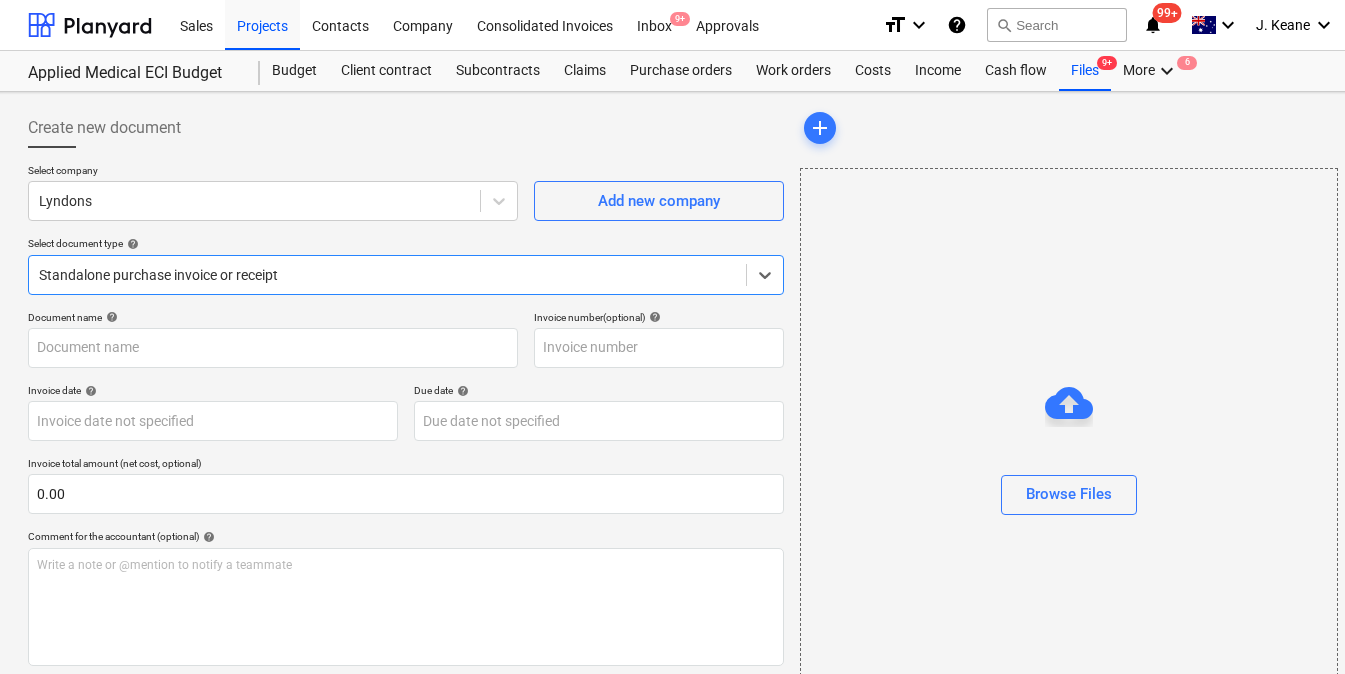 type on "WIN-000052980" 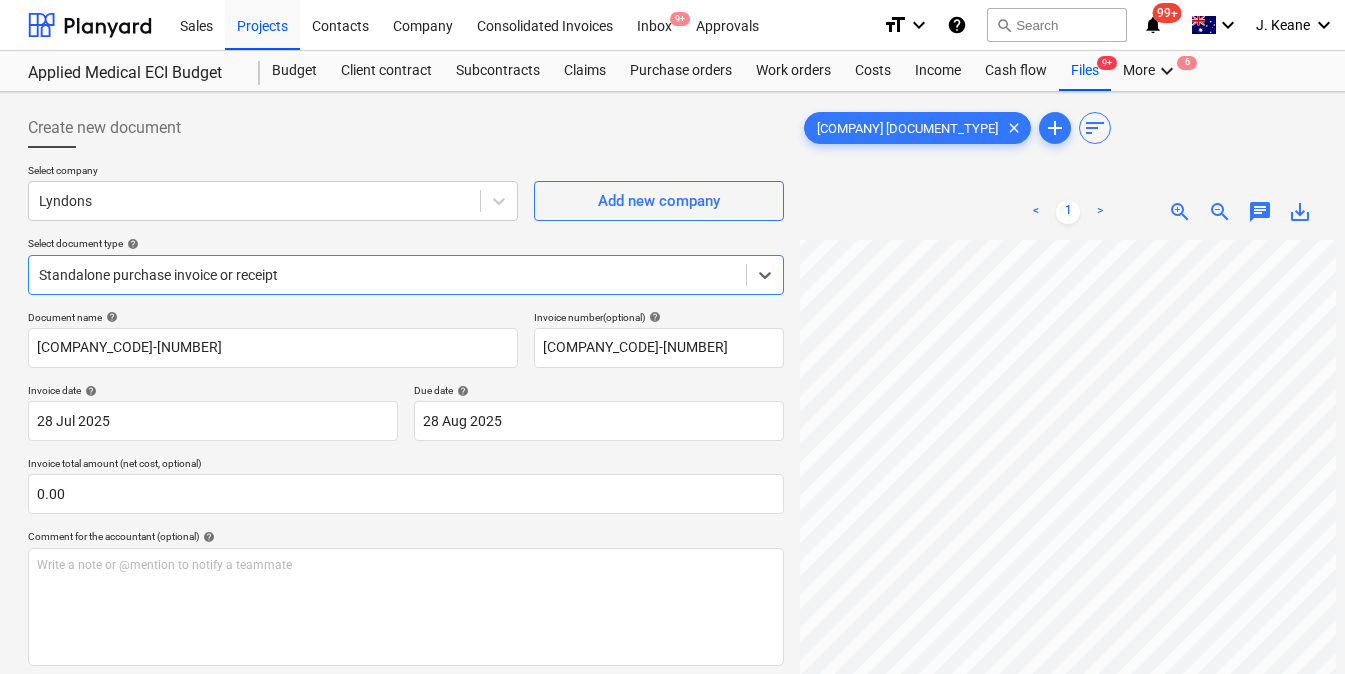 scroll, scrollTop: 448, scrollLeft: 162, axis: both 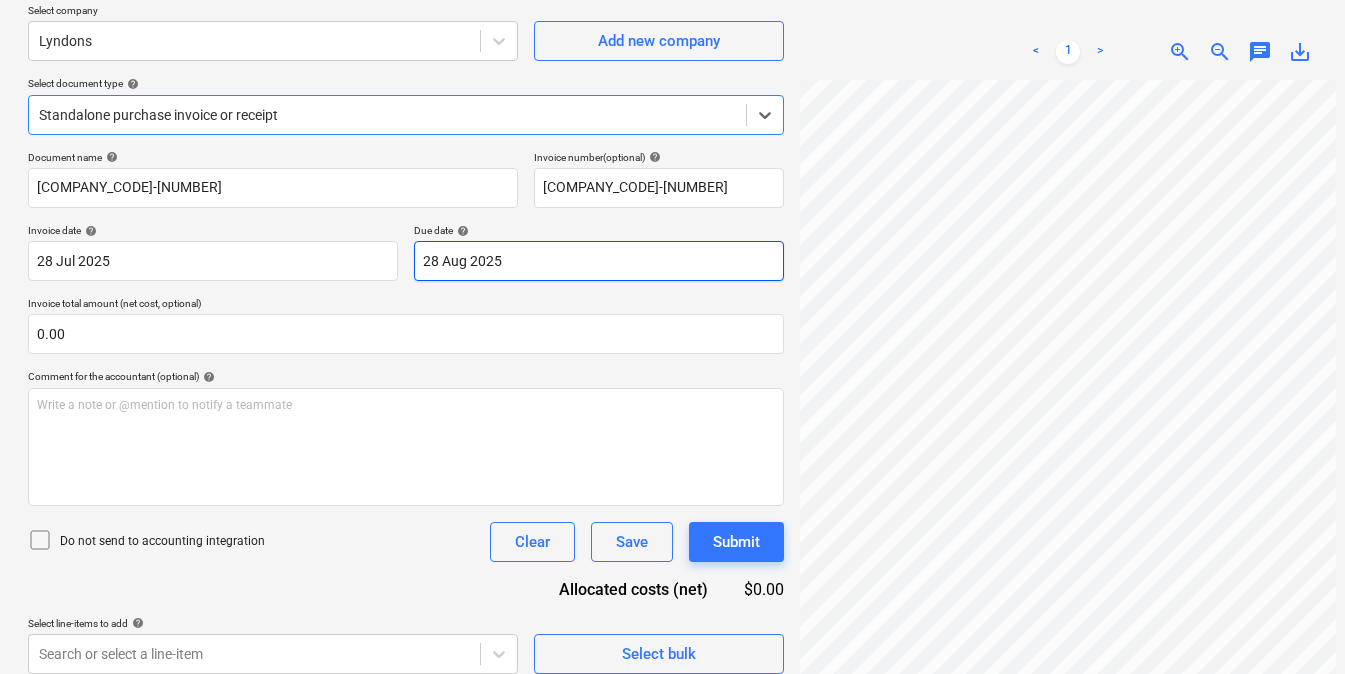click on "Sales Projects Contacts Company Consolidated Invoices Inbox 9+ Approvals format_size keyboard_arrow_down help search Search notifications 99+ keyboard_arrow_down J. Keane keyboard_arrow_down Applied Medical ECI Budget Budget Client contract Subcontracts Claims Purchase orders Work orders Costs Income Cash flow Files 9+ More keyboard_arrow_down 6 Create new document Select company Lyndons   Add new company Select document type help   Select is focused ,type to refine list, press Down to open the menu,  Standalone purchase invoice or receipt Document name help WIN-000052980 Invoice number  (optional) help WIN-000052980 Invoice date help 28 Jul 2025 28.07.2025 Press the down arrow key to interact with the calendar and
select a date. Press the question mark key to get the keyboard shortcuts for changing dates. Due date help 28 Aug 2025 28.08.2025 Press the down arrow key to interact with the calendar and
select a date. Press the question mark key to get the keyboard shortcuts for changing dates. 0.00 <" at bounding box center [670, 177] 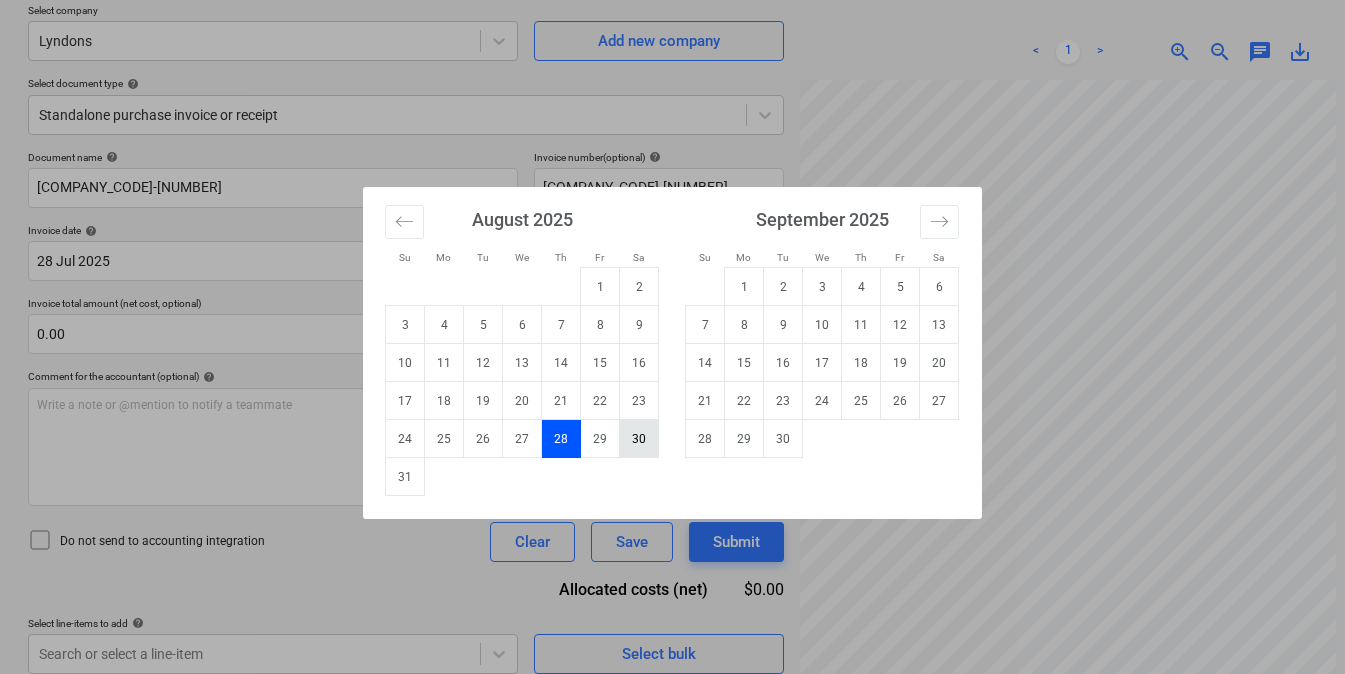 click on "30" at bounding box center (639, 439) 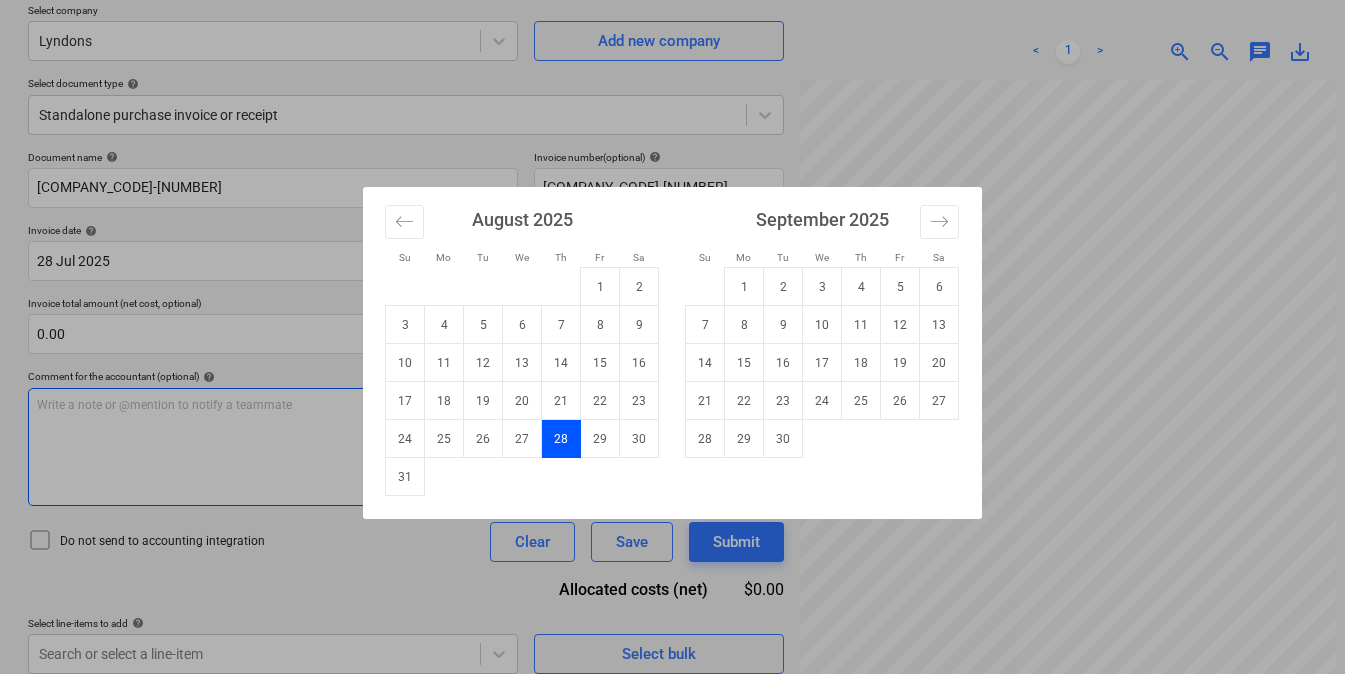 type on "30 Aug 2025" 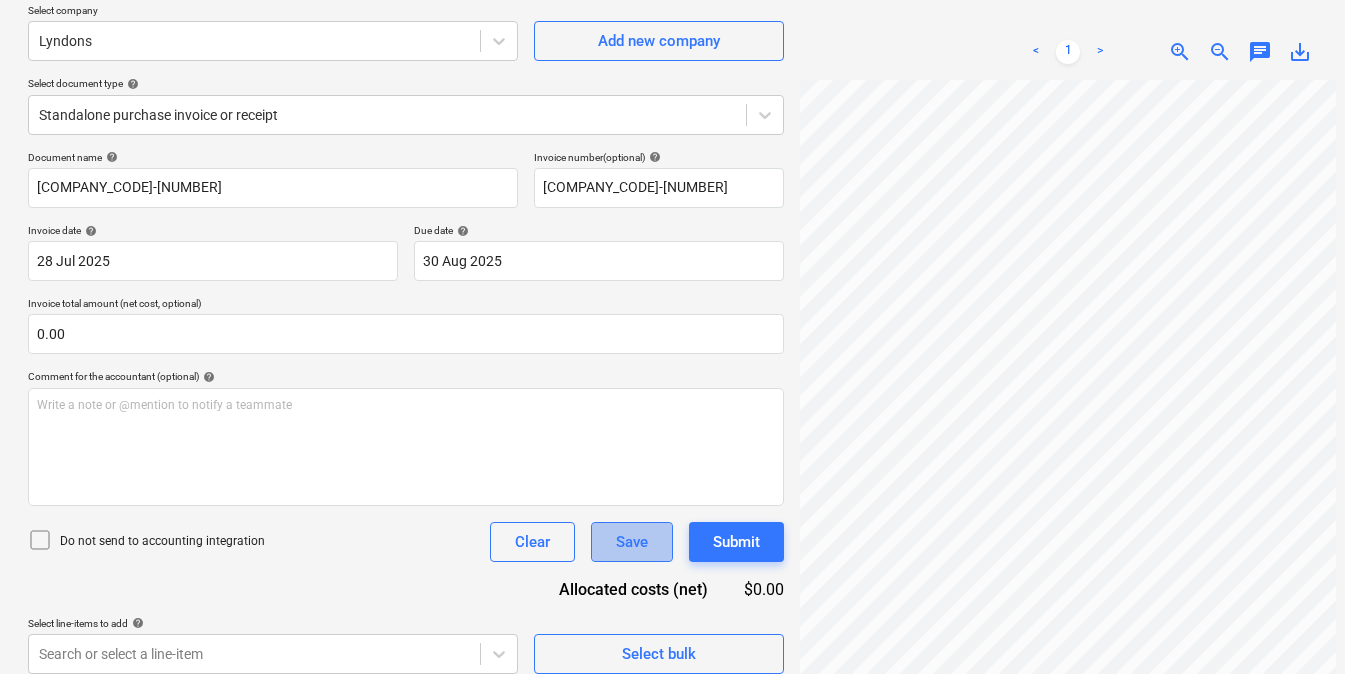 click on "Save" at bounding box center [632, 542] 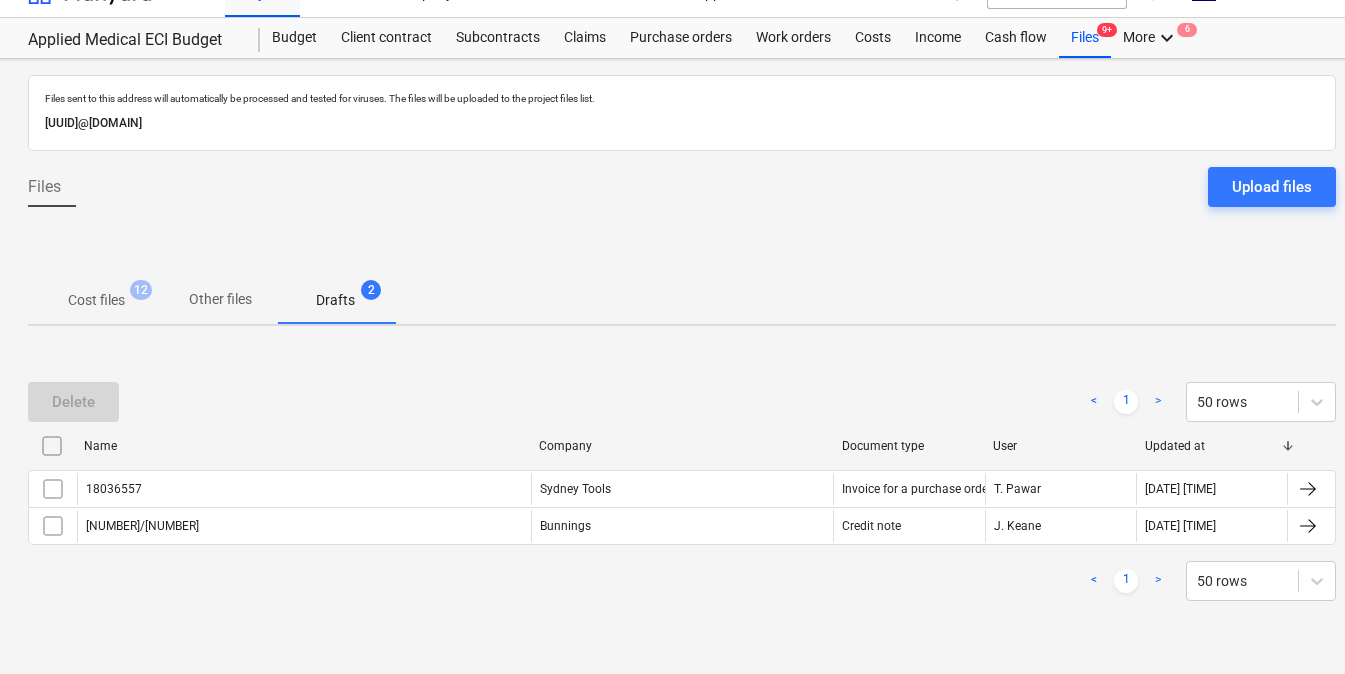 scroll, scrollTop: 33, scrollLeft: 2, axis: both 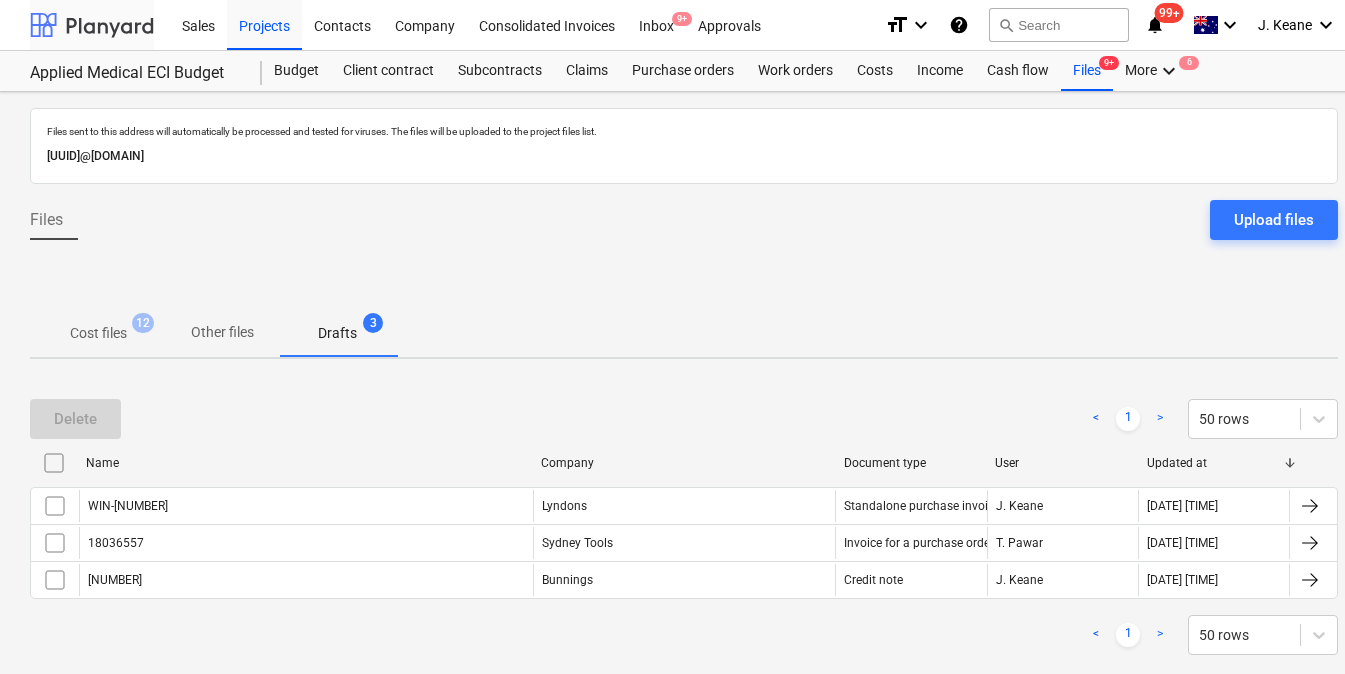 click at bounding box center (92, 25) 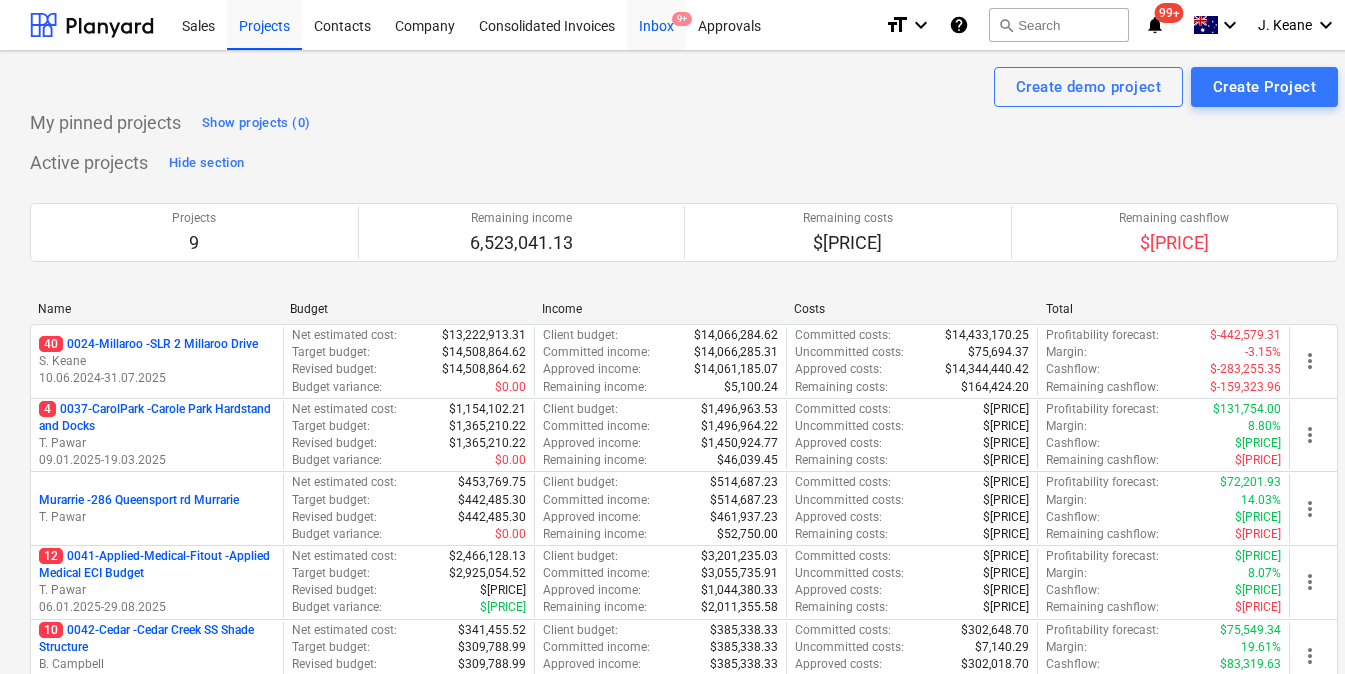 click on "Inbox 9+" at bounding box center (656, 24) 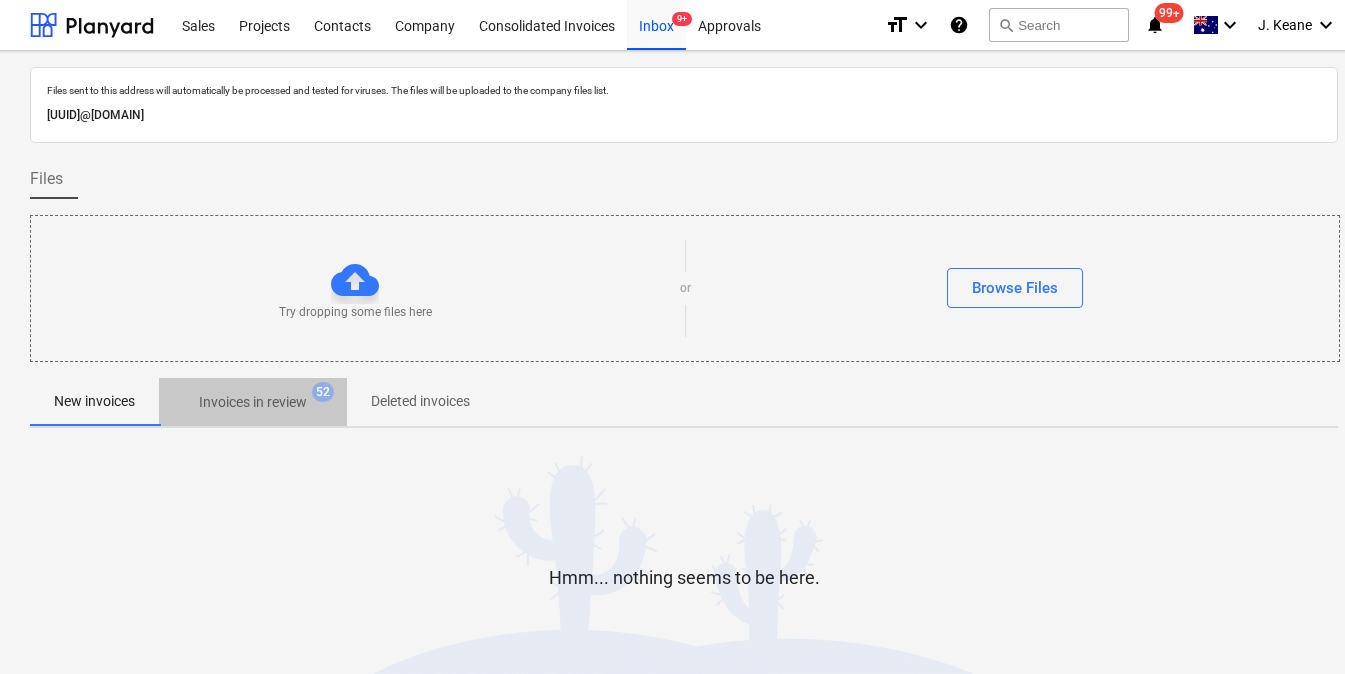 click on "Invoices in review" at bounding box center [253, 402] 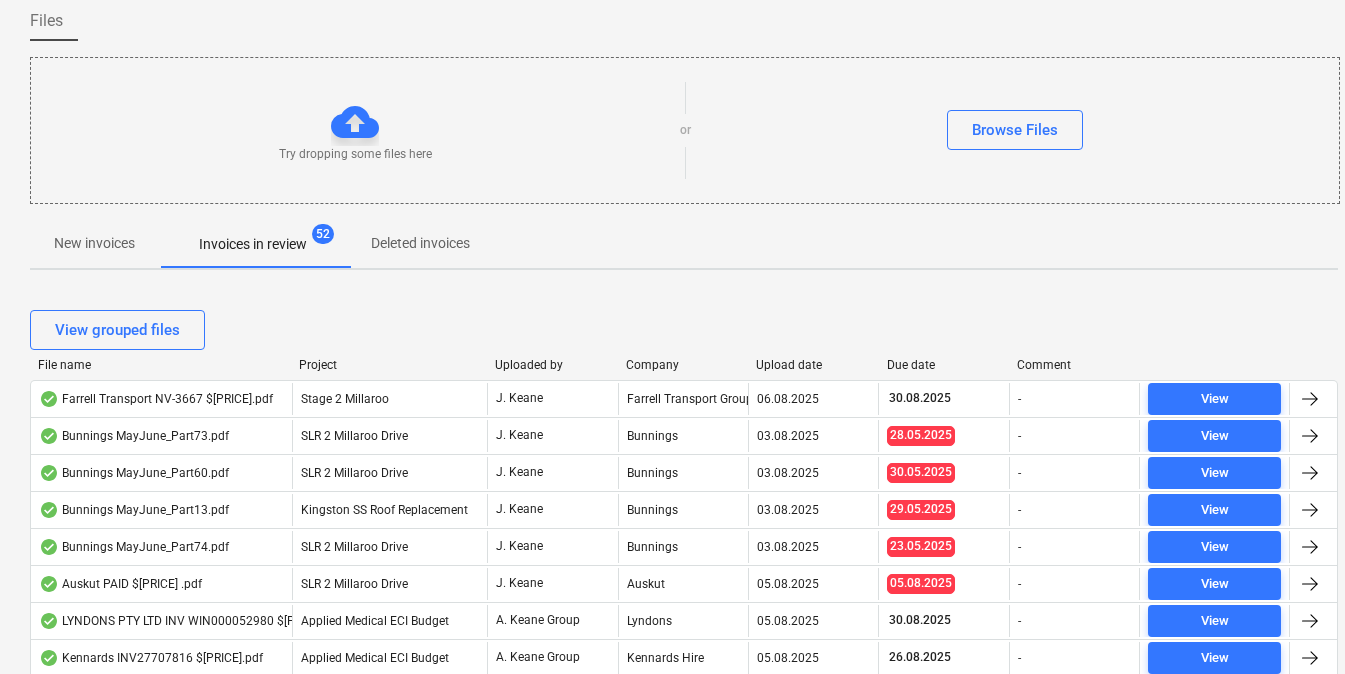 scroll, scrollTop: 159, scrollLeft: 0, axis: vertical 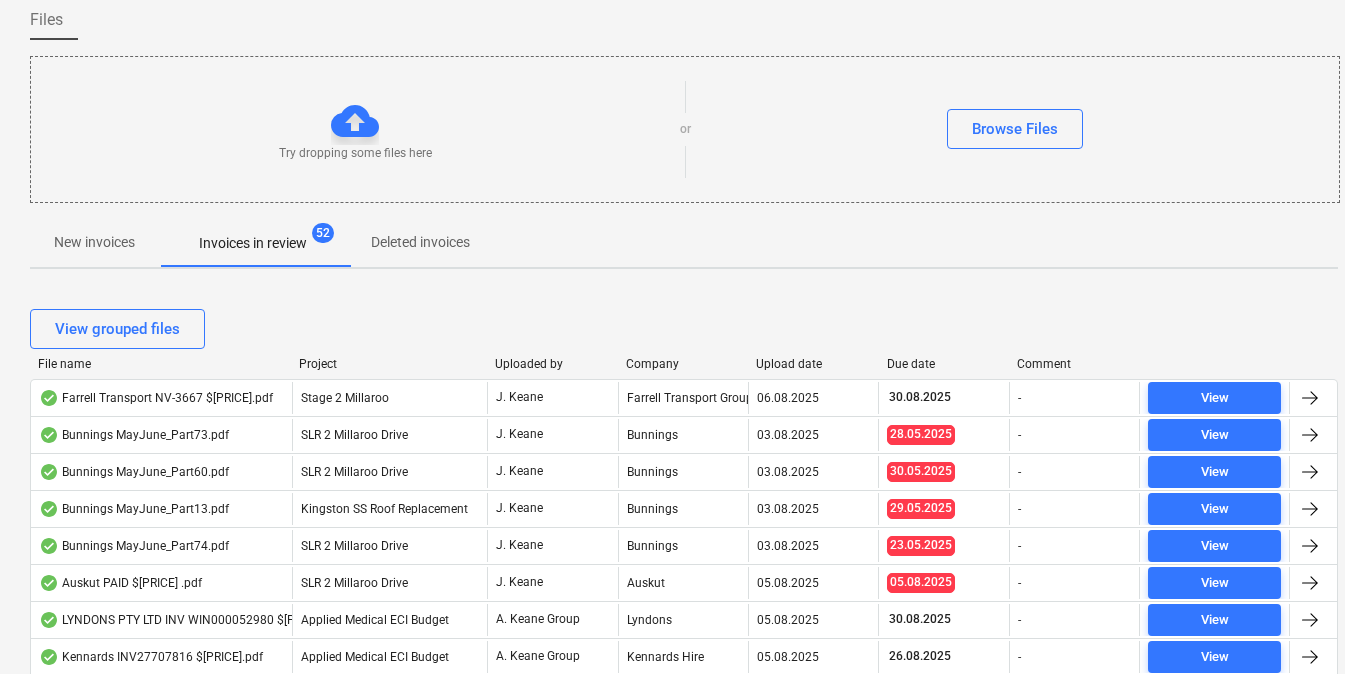 click on "Upload date" at bounding box center [813, 364] 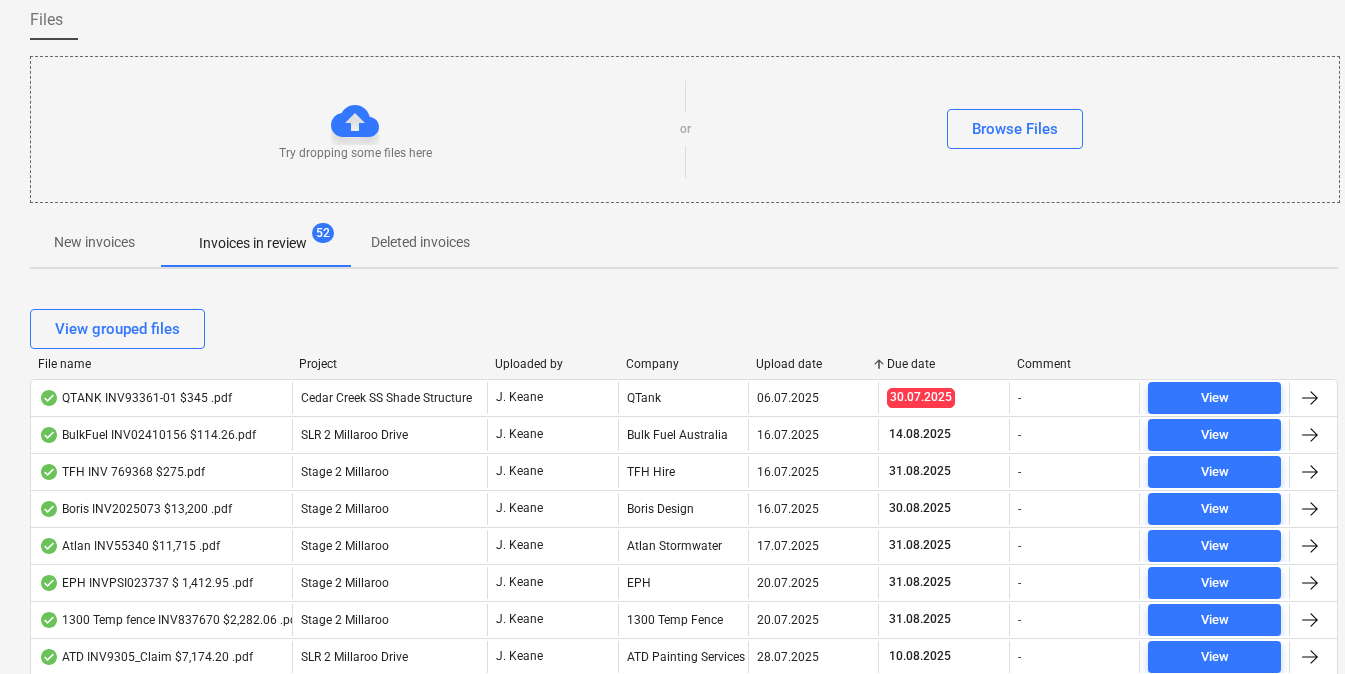 click on "Upload date" at bounding box center (813, 364) 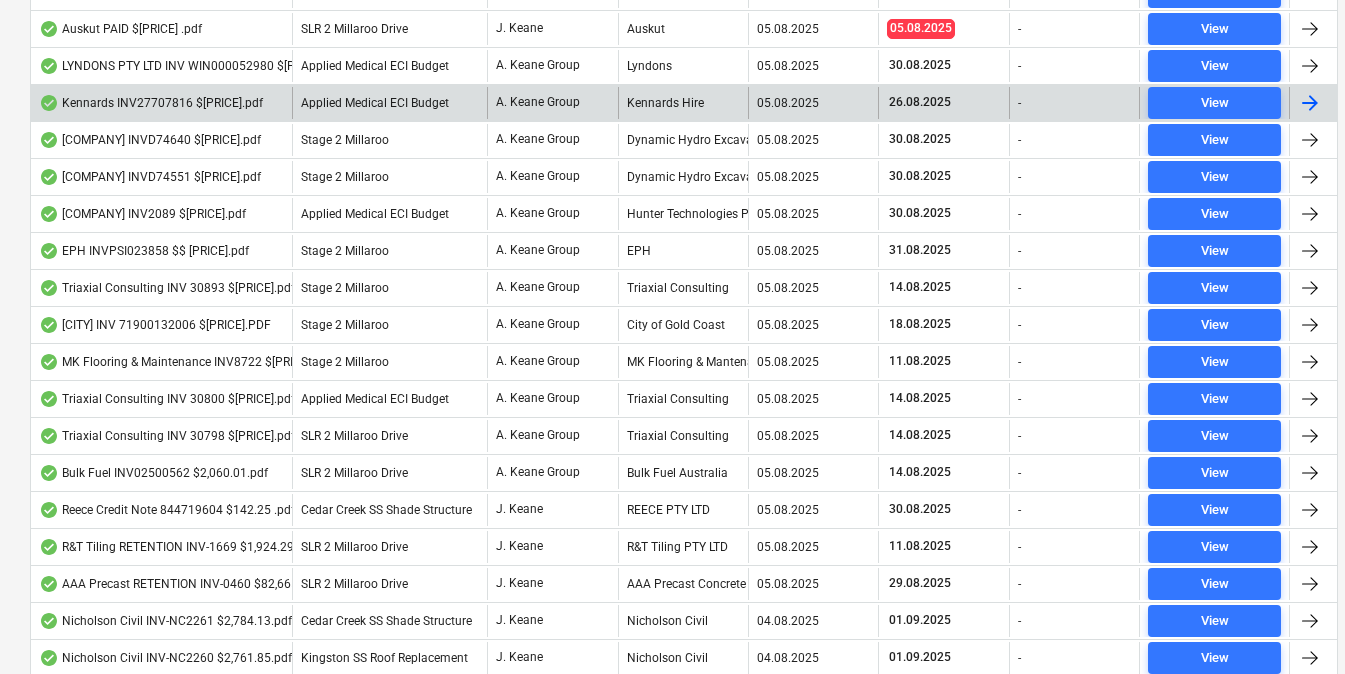 scroll, scrollTop: 562, scrollLeft: 0, axis: vertical 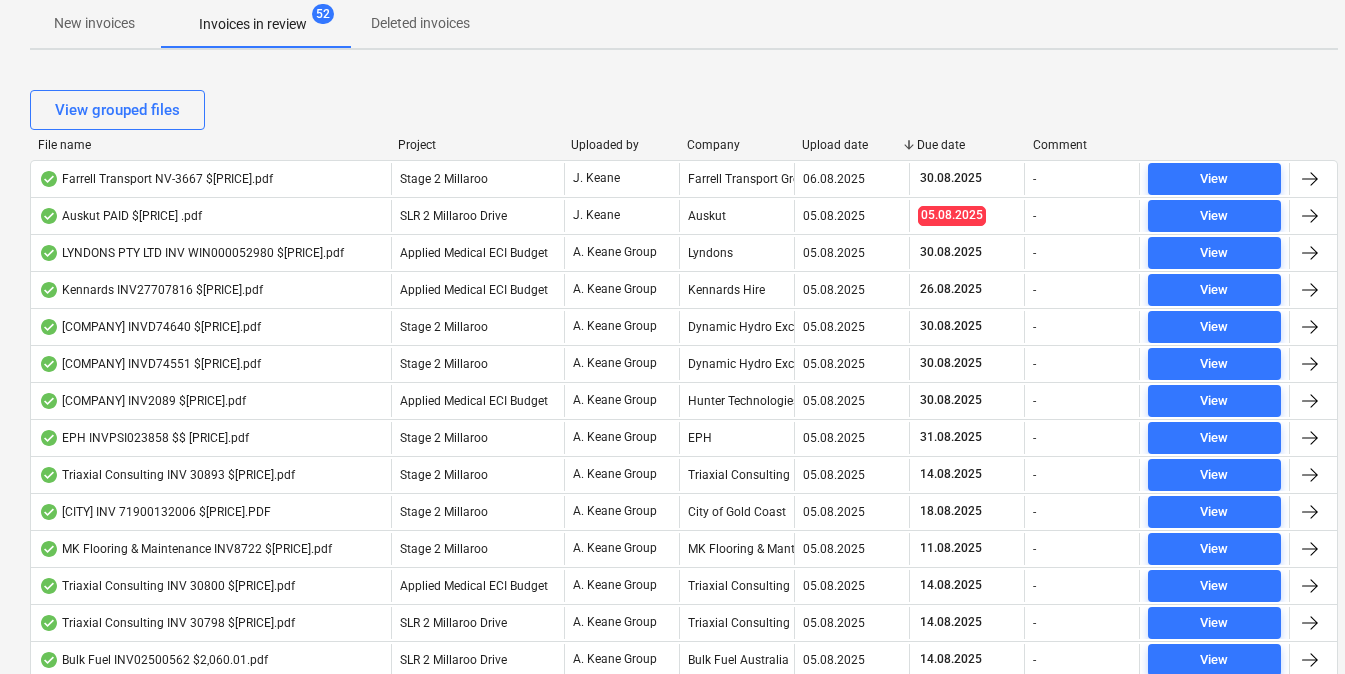 drag, startPoint x: 291, startPoint y: 146, endPoint x: 398, endPoint y: 151, distance: 107.11676 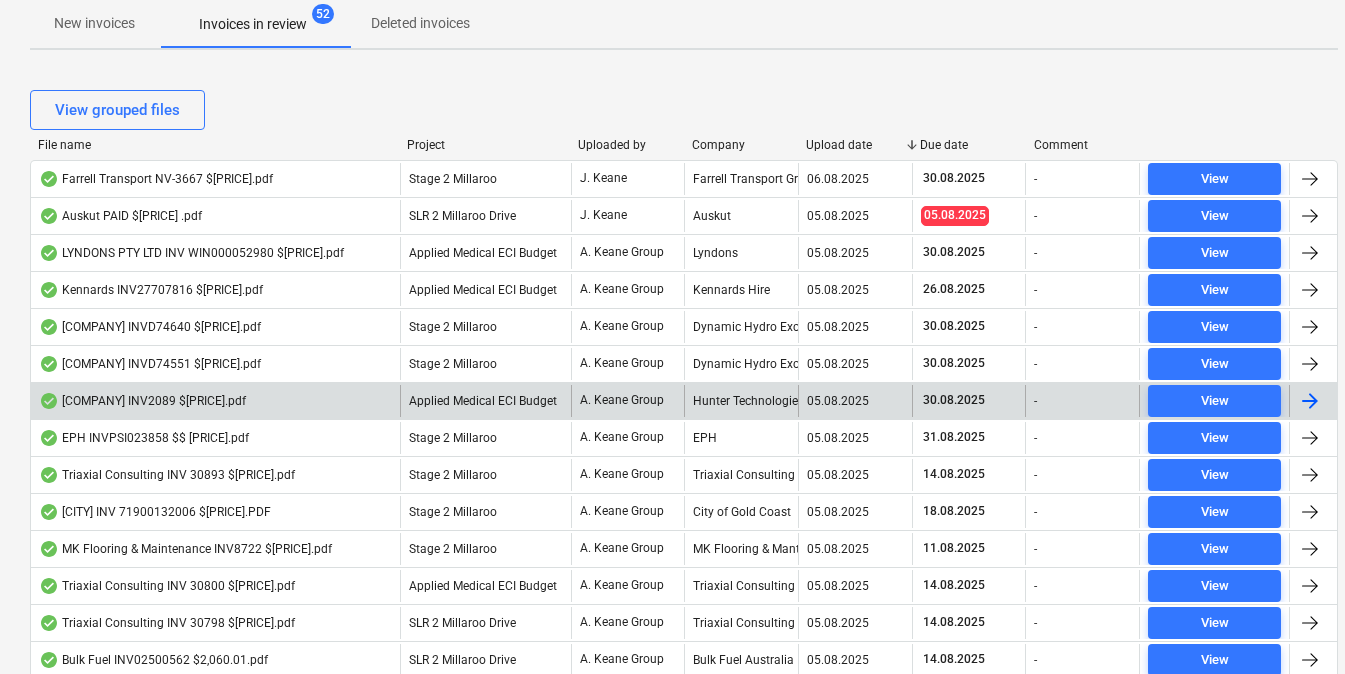 click on "Hunter Technical INV2089 $15,148.19.pdf" at bounding box center [142, 401] 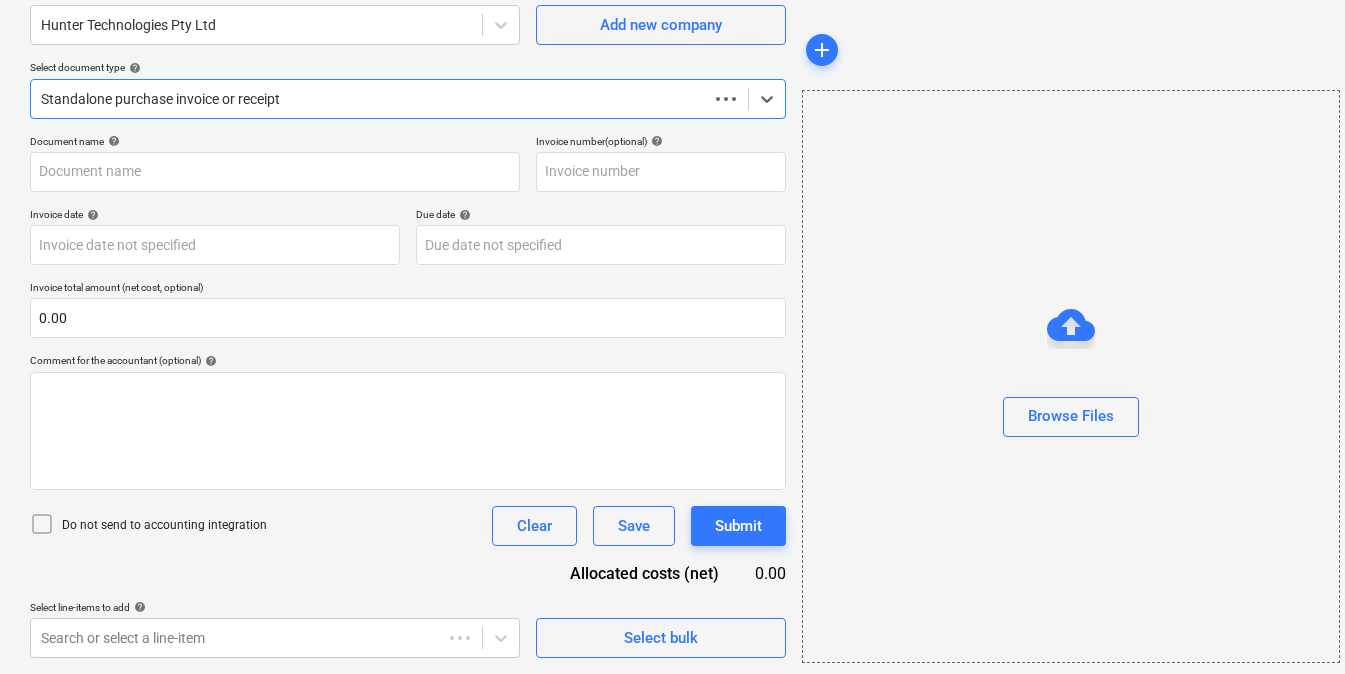 scroll, scrollTop: 176, scrollLeft: 0, axis: vertical 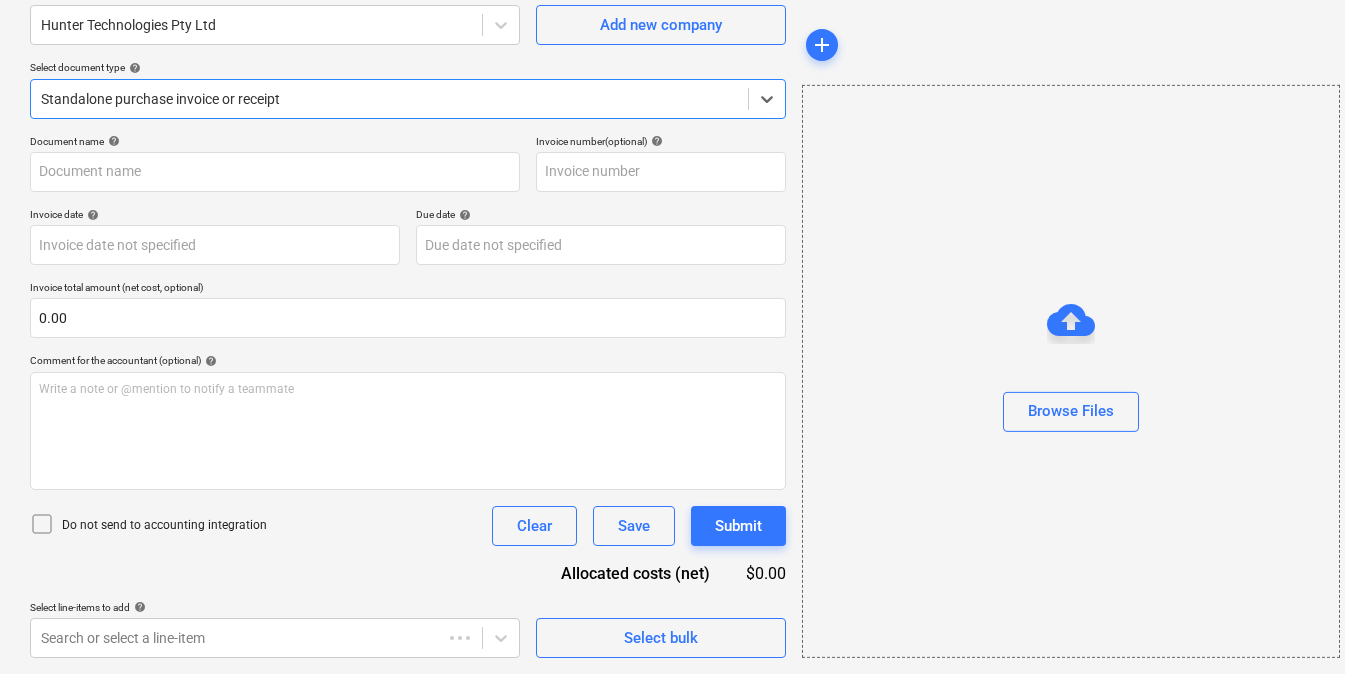 type on "INV-2089" 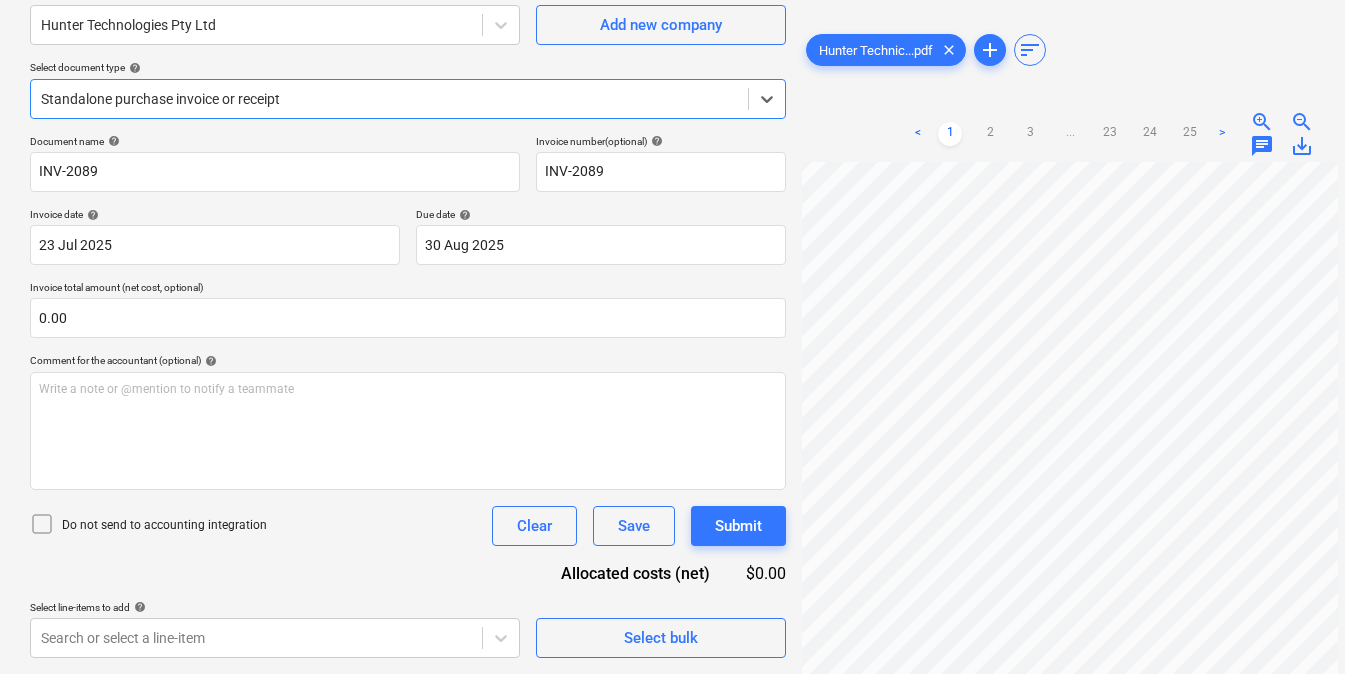 scroll, scrollTop: 449, scrollLeft: 179, axis: both 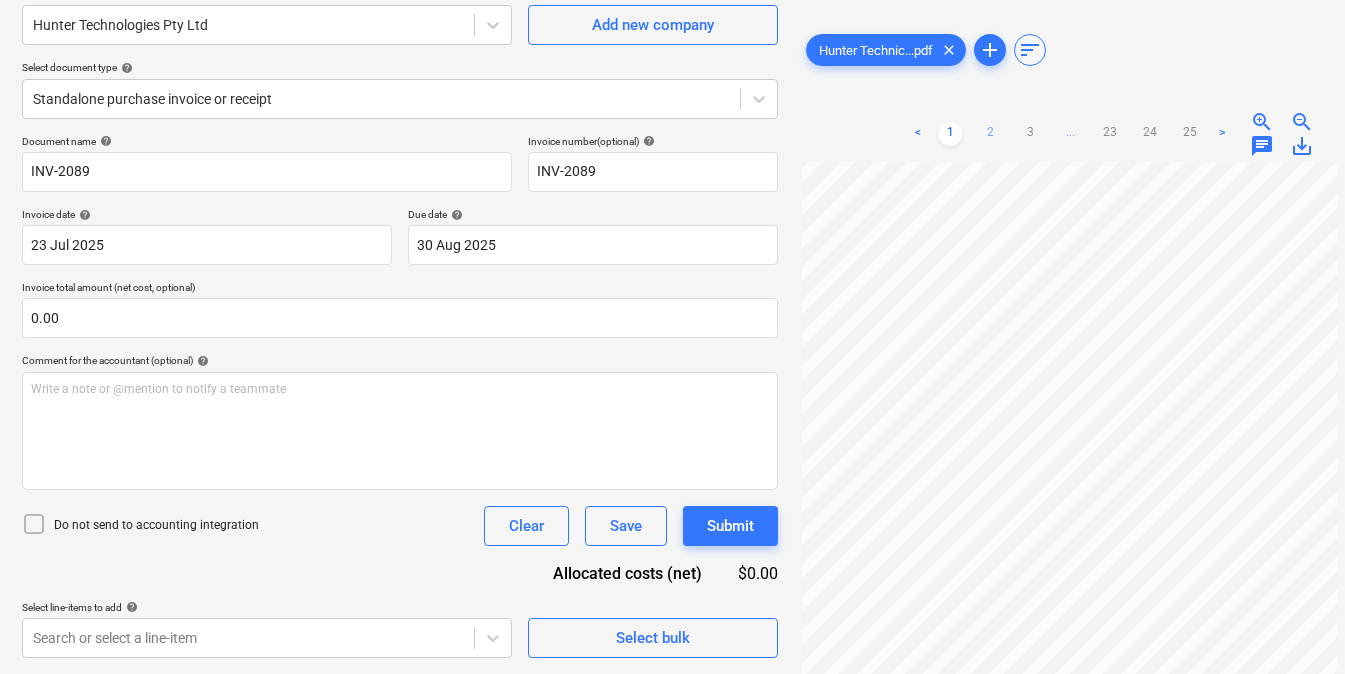 click on "2" at bounding box center (990, 134) 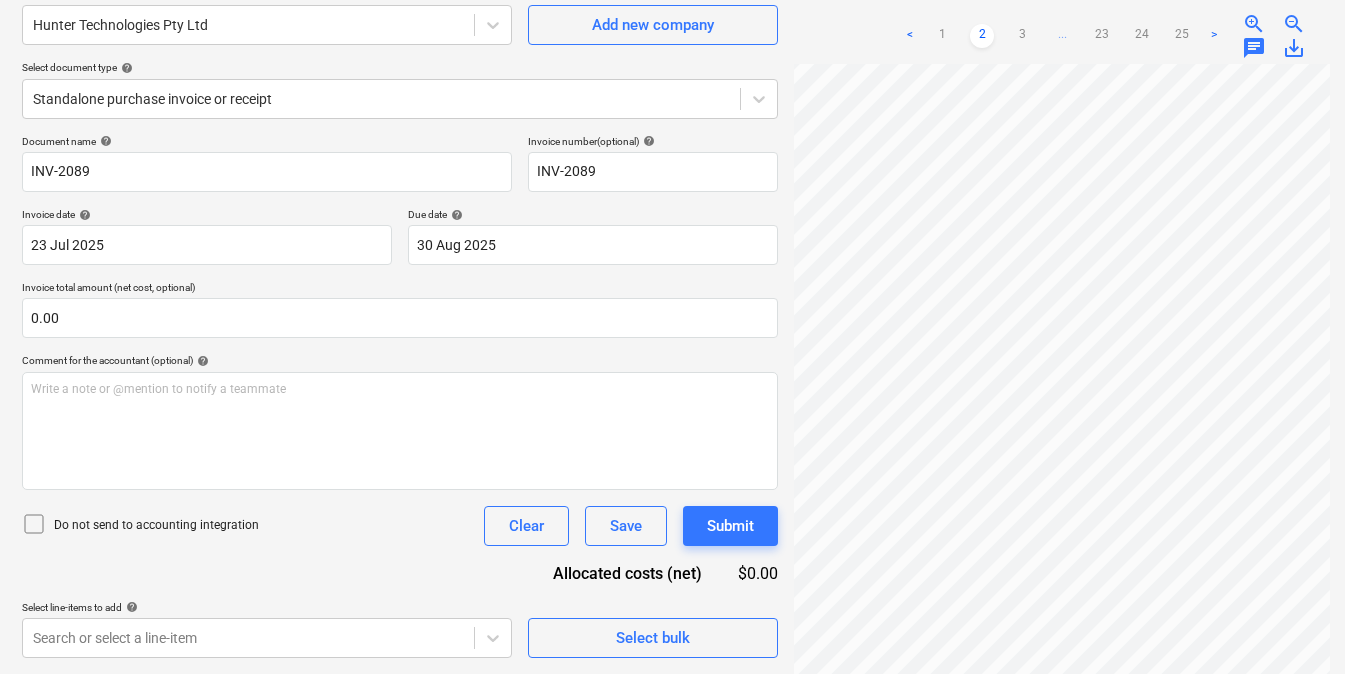 scroll, scrollTop: 0, scrollLeft: 8, axis: horizontal 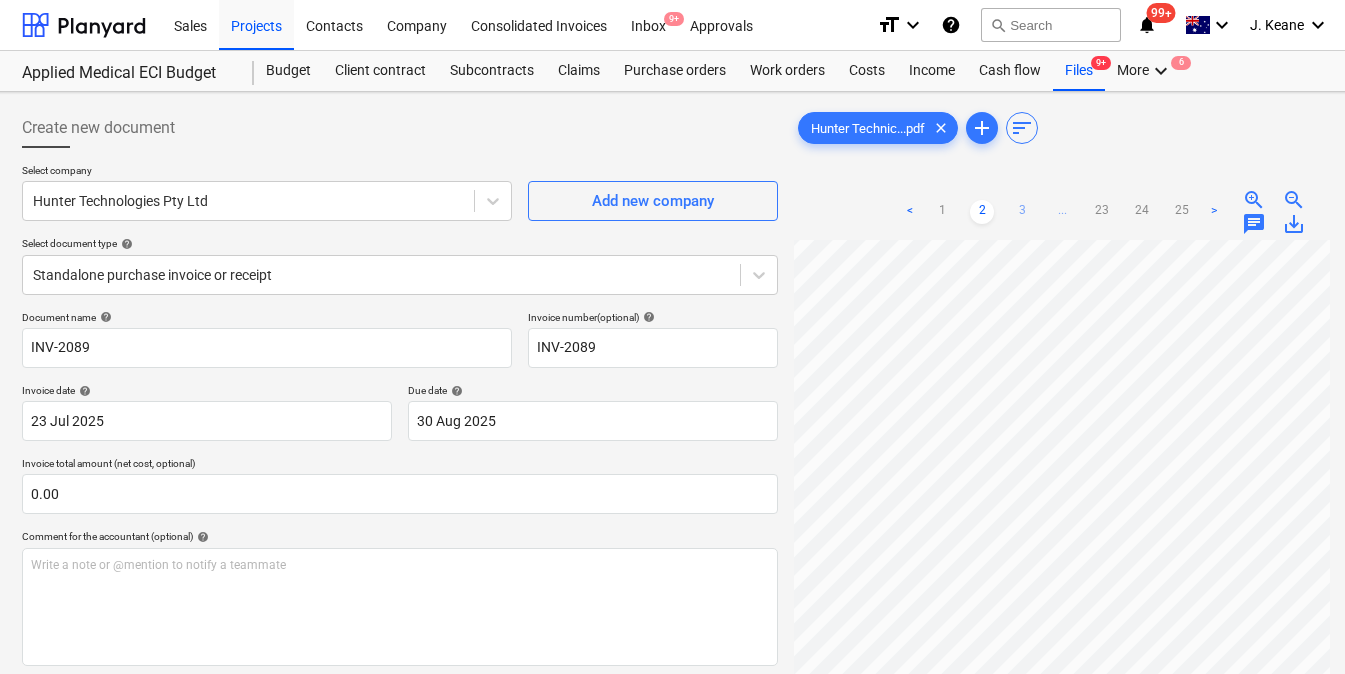 click on "3" at bounding box center (1022, 212) 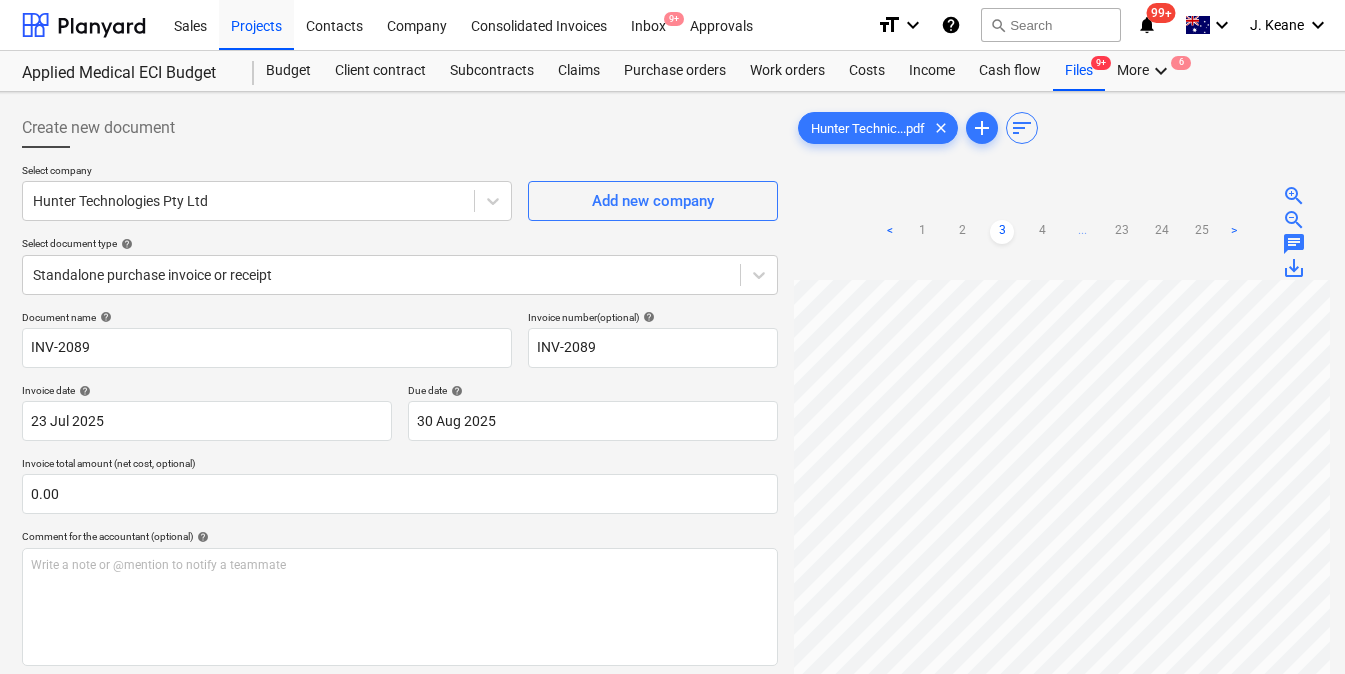 scroll, scrollTop: 0, scrollLeft: 0, axis: both 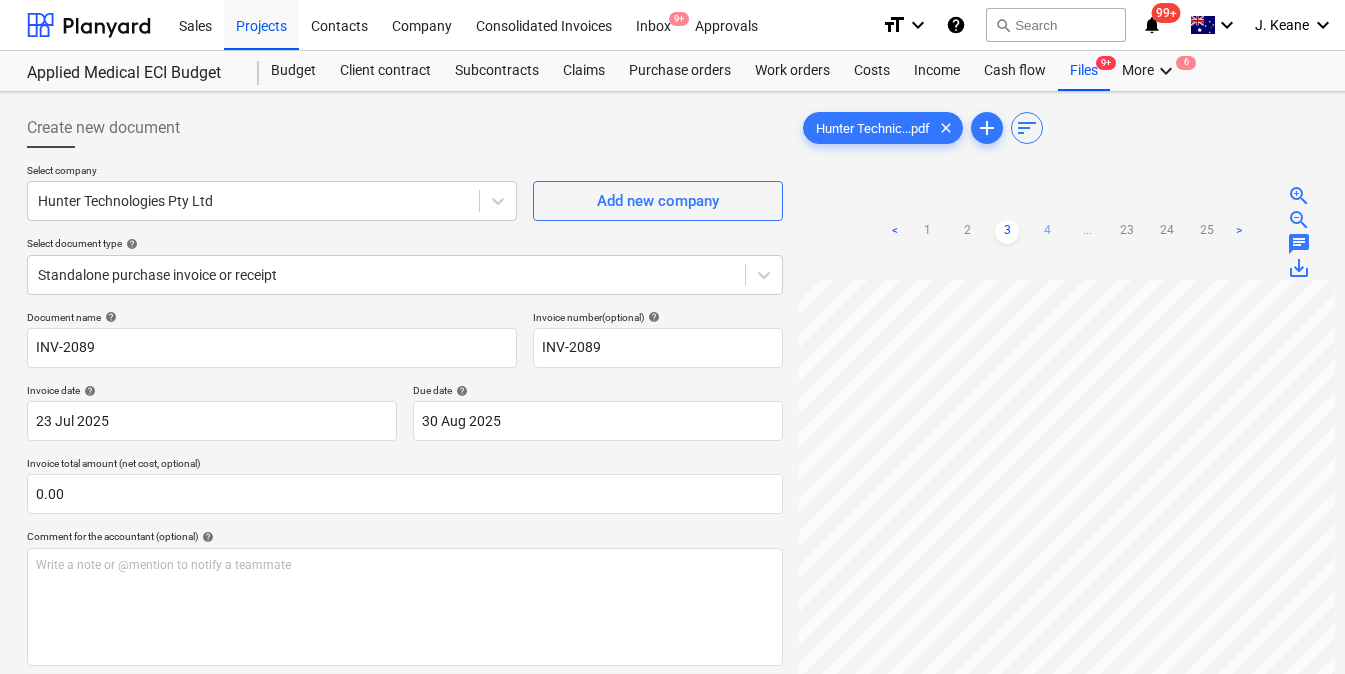click on "4" at bounding box center [1047, 232] 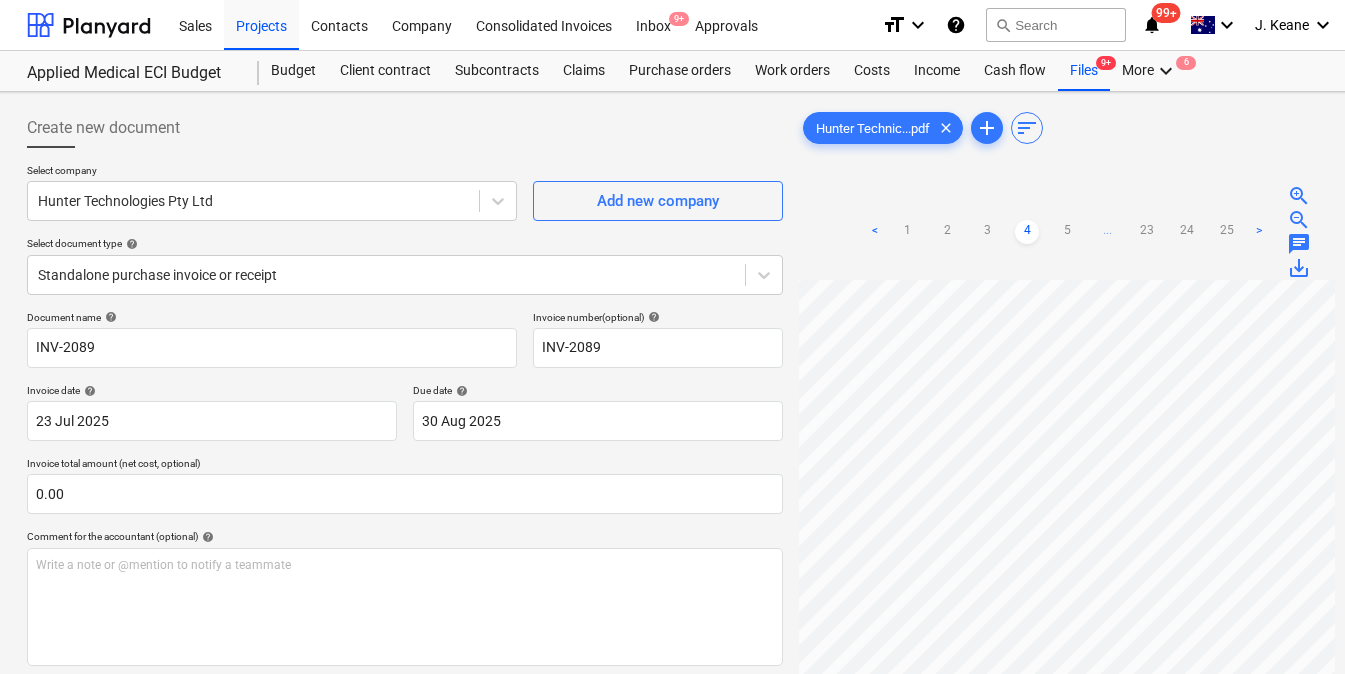 scroll, scrollTop: 0, scrollLeft: 23, axis: horizontal 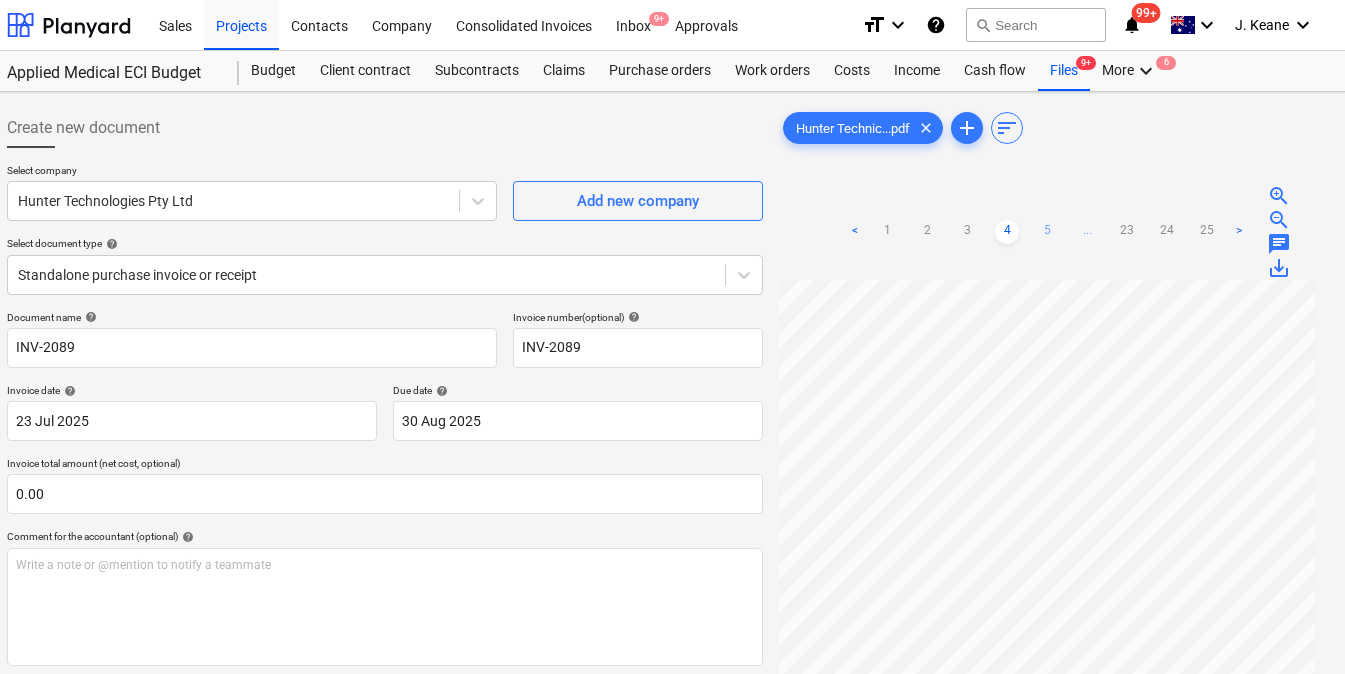 click on "5" at bounding box center (1047, 232) 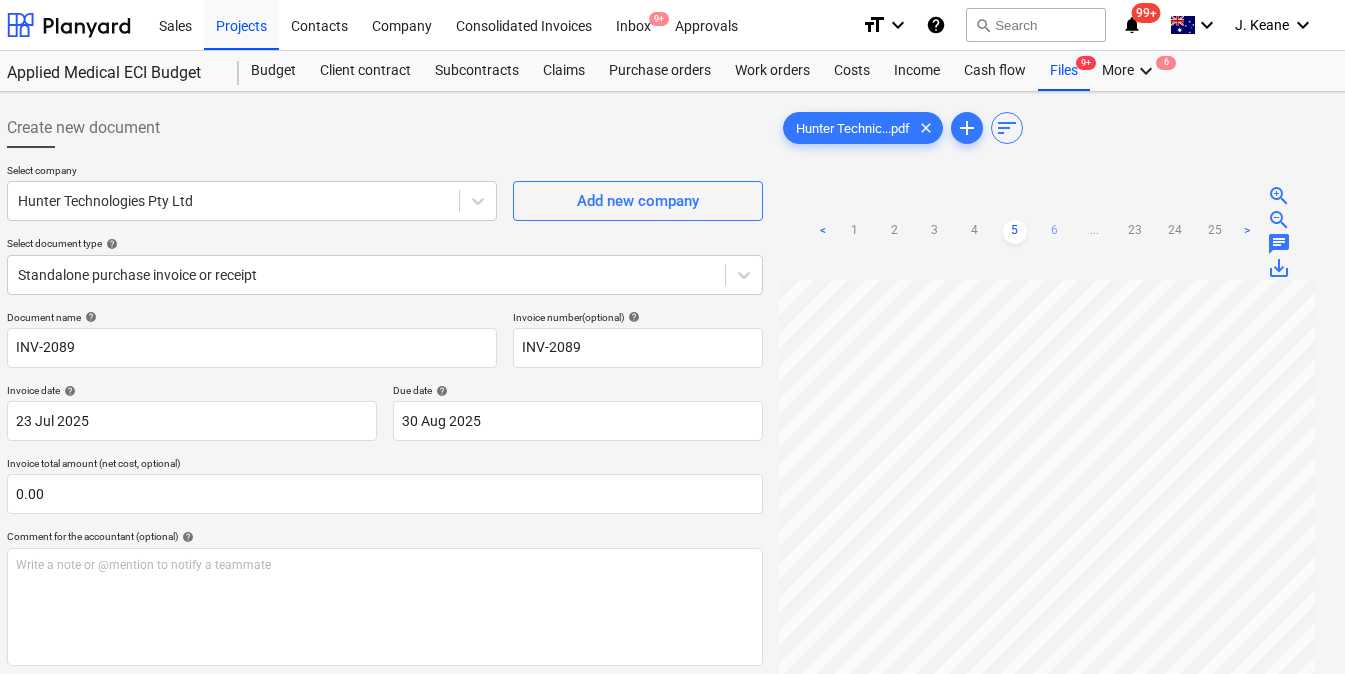 click on "6" at bounding box center (1055, 232) 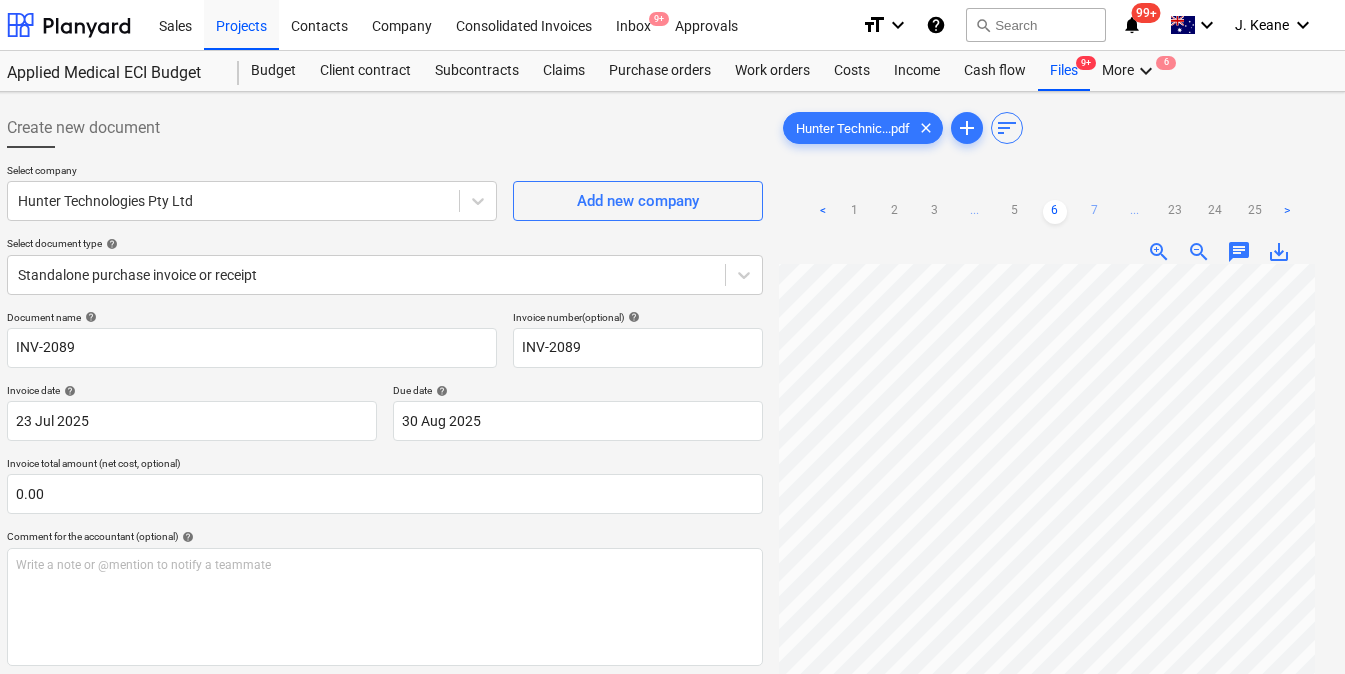 click on "7" at bounding box center [1095, 212] 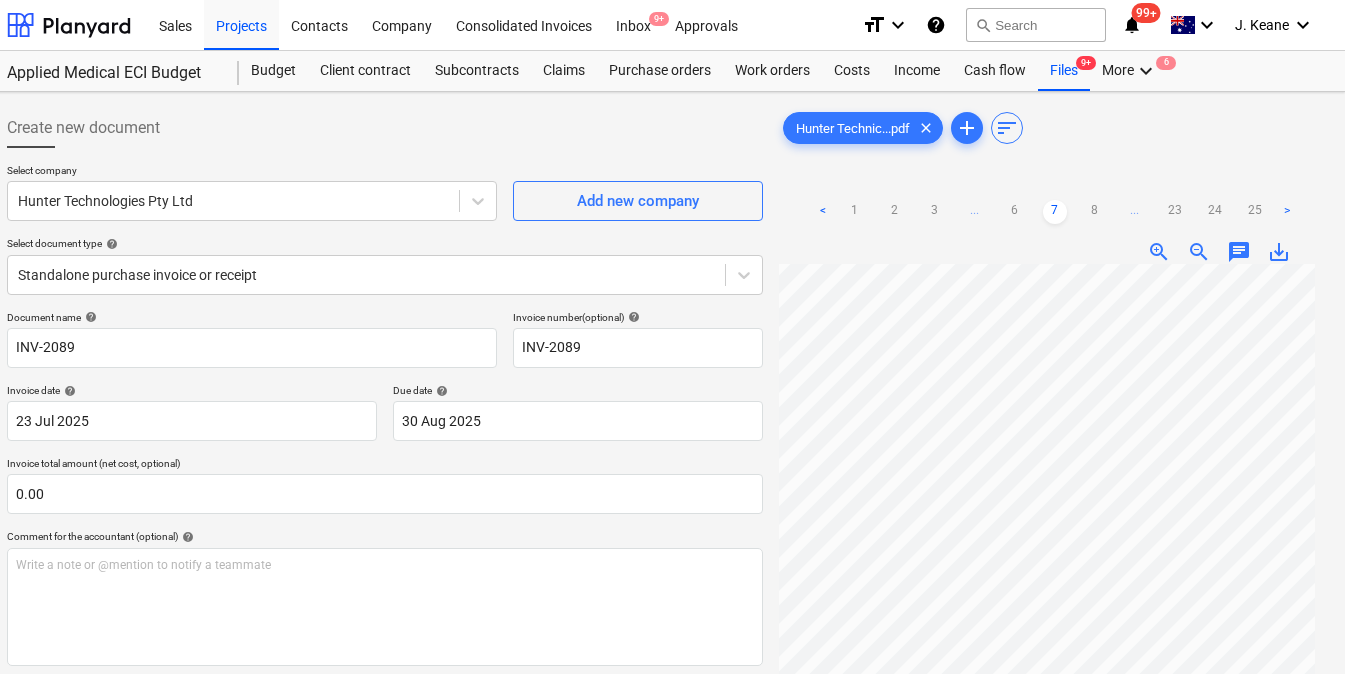 scroll, scrollTop: 0, scrollLeft: 224, axis: horizontal 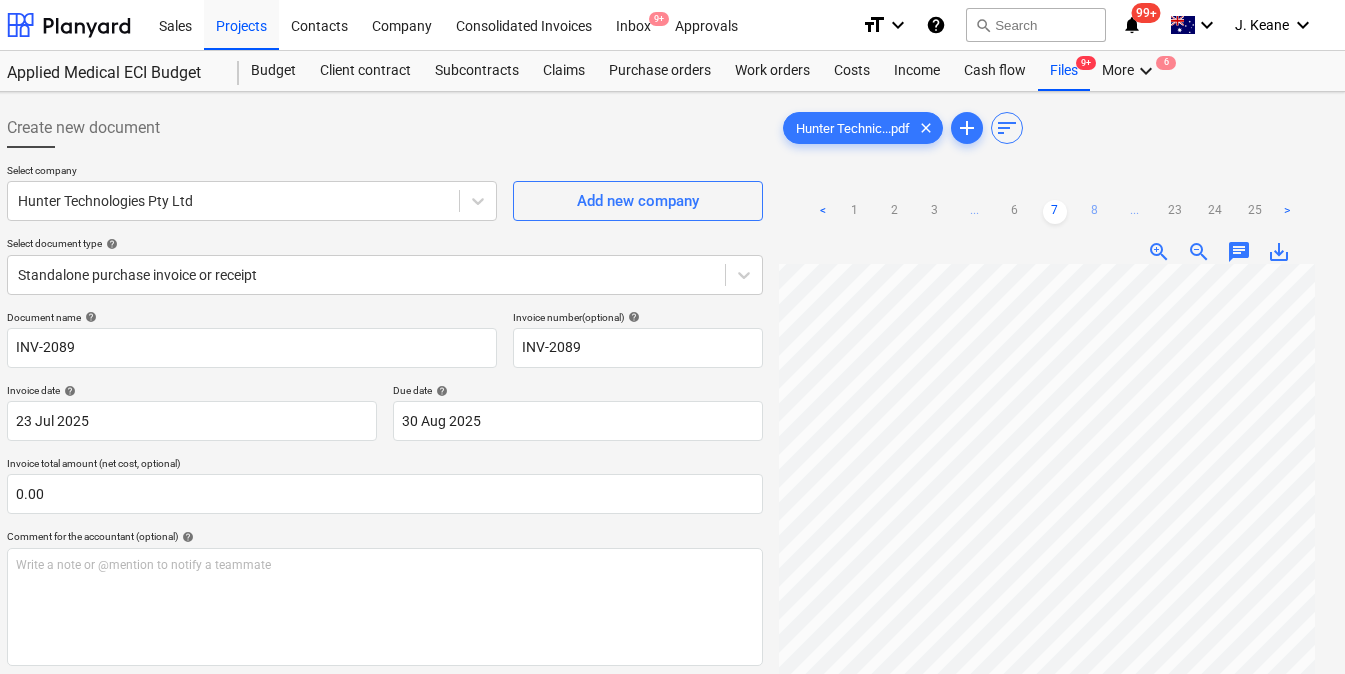 click on "8" at bounding box center [1095, 212] 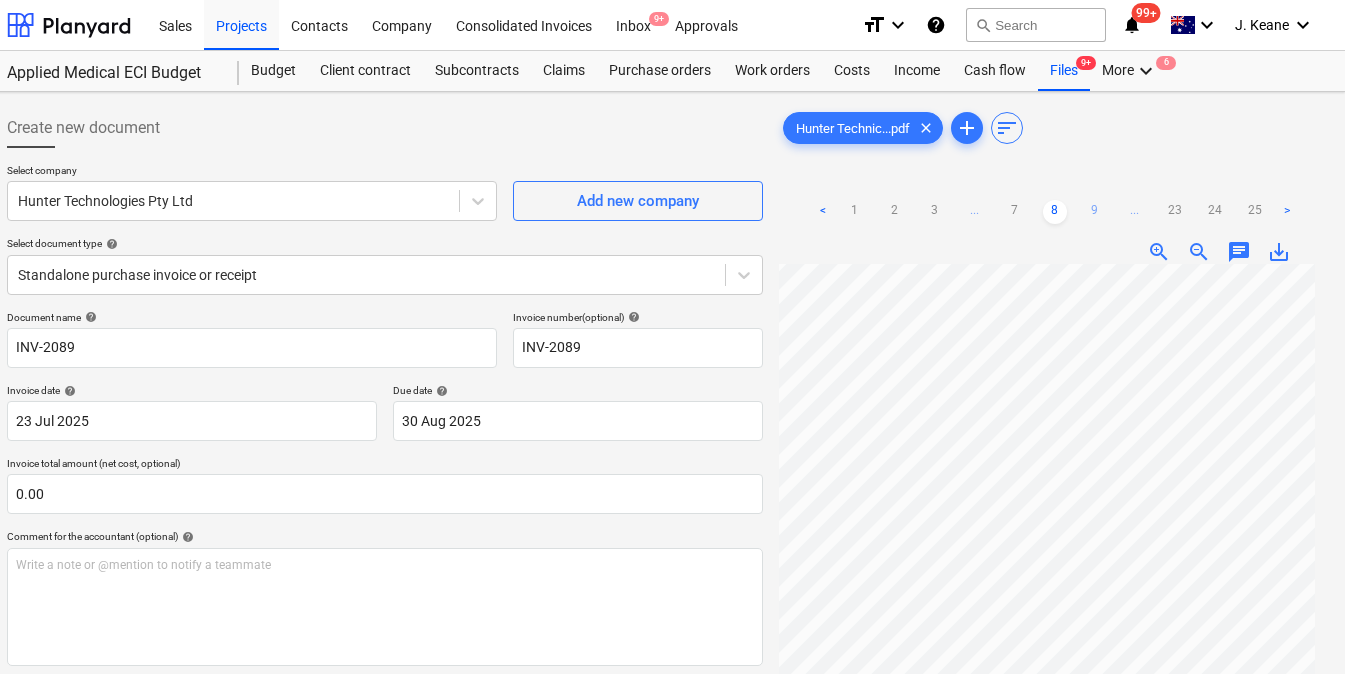click on "9" at bounding box center (1095, 212) 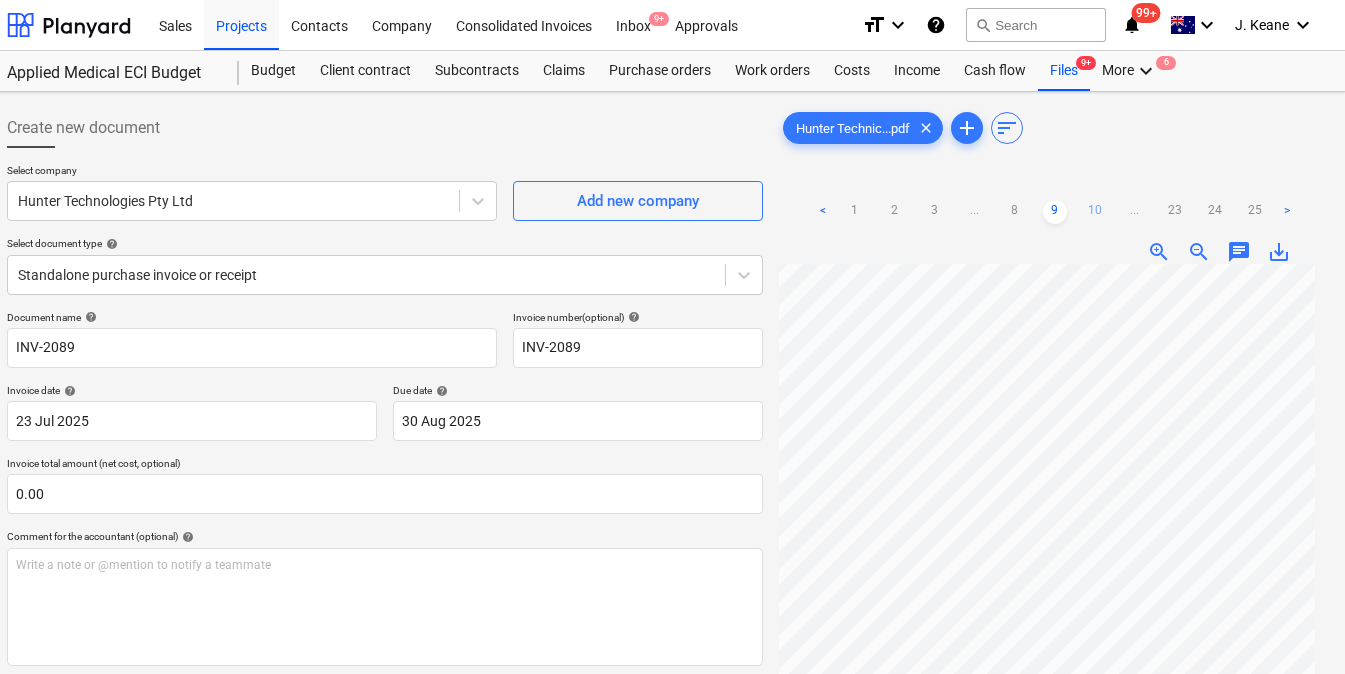 click on "10" at bounding box center [1095, 212] 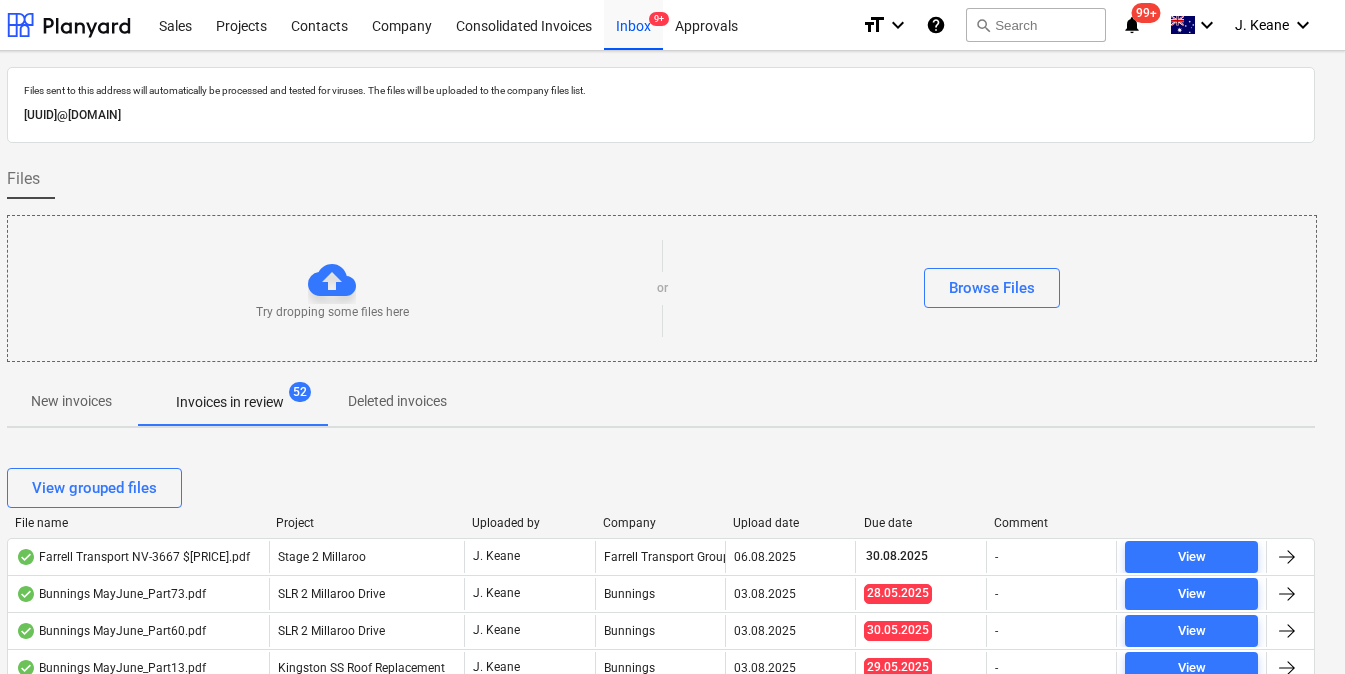 scroll, scrollTop: 224, scrollLeft: 0, axis: vertical 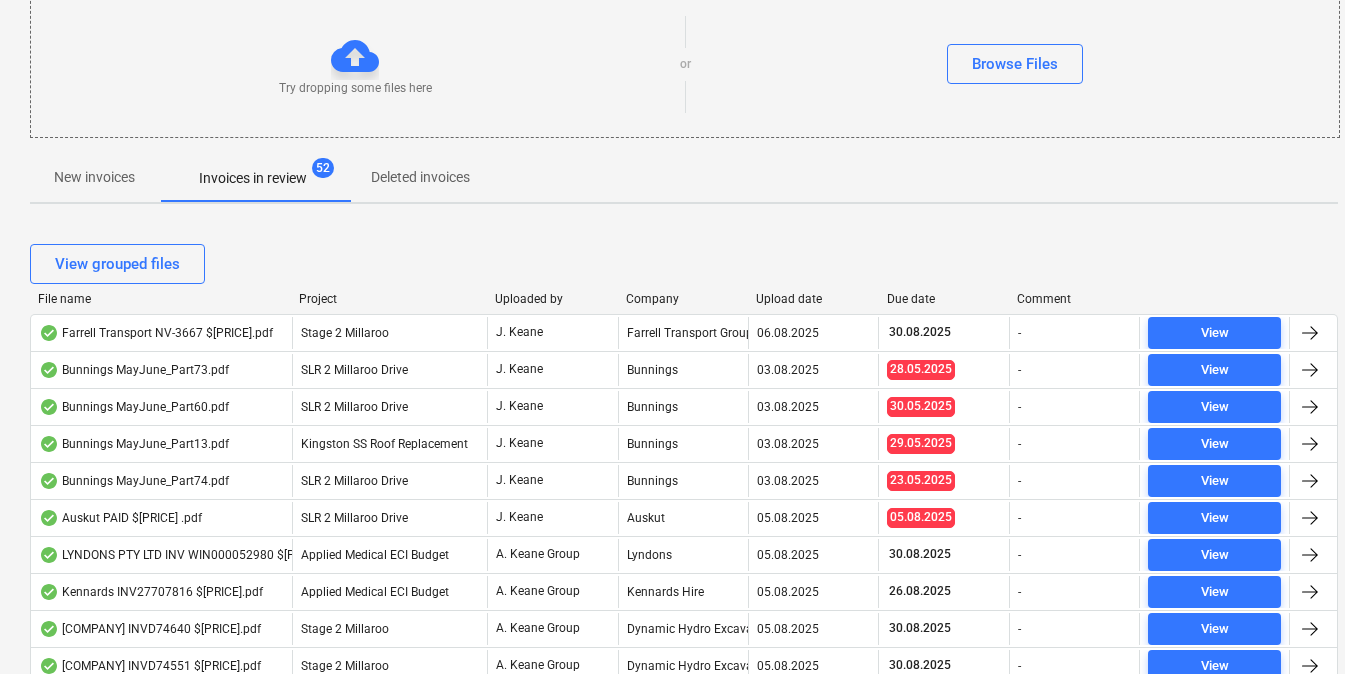 click on "Upload date" at bounding box center [813, 299] 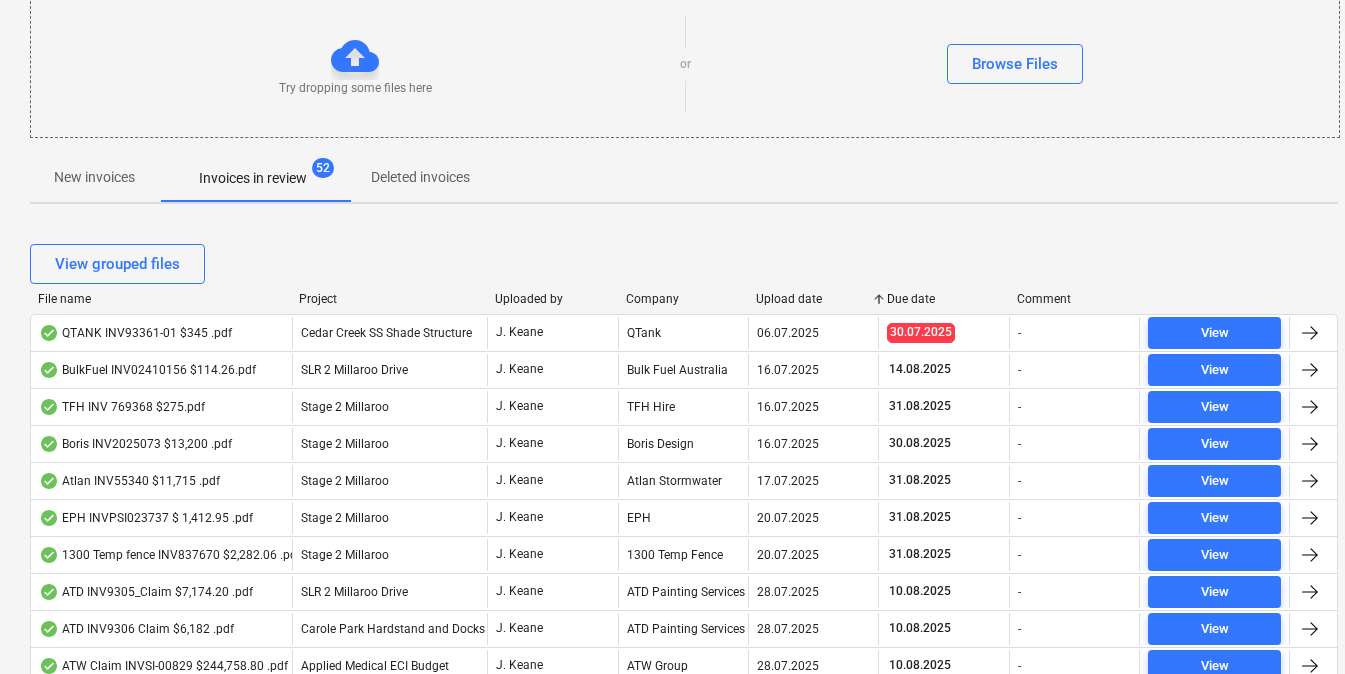 click on "Upload date" at bounding box center [813, 299] 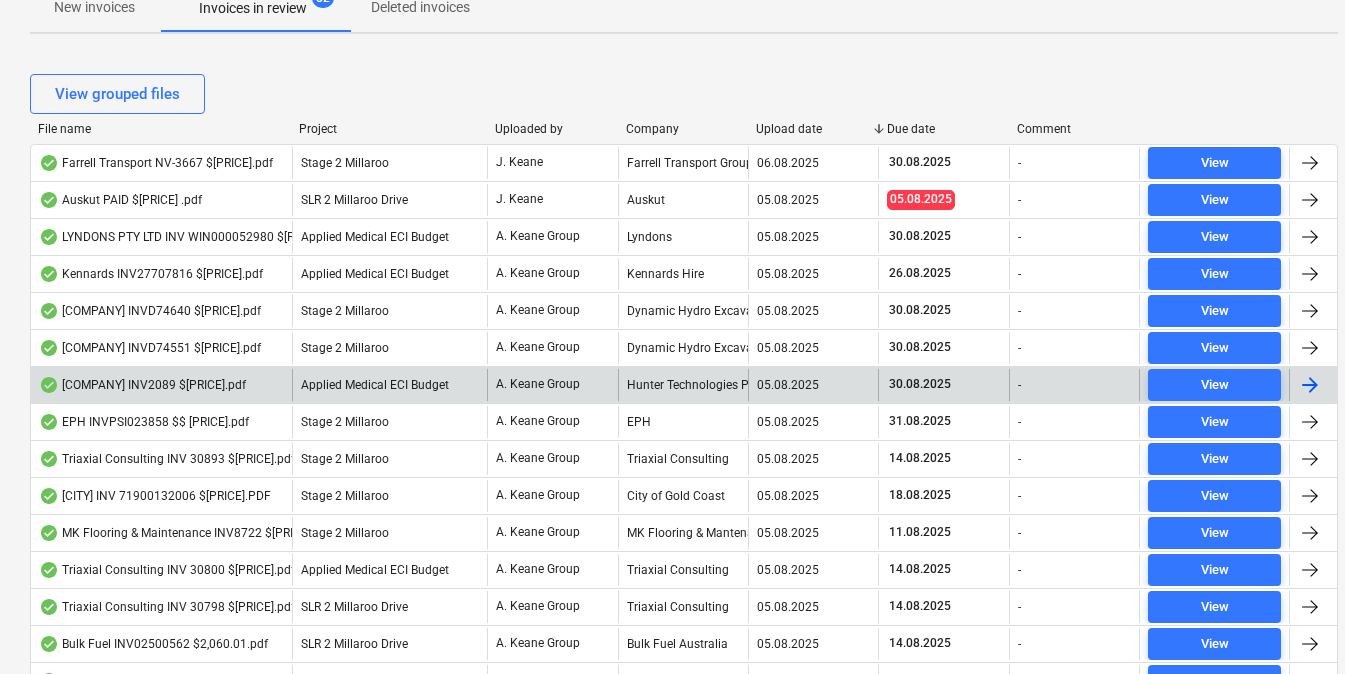 scroll, scrollTop: 396, scrollLeft: 0, axis: vertical 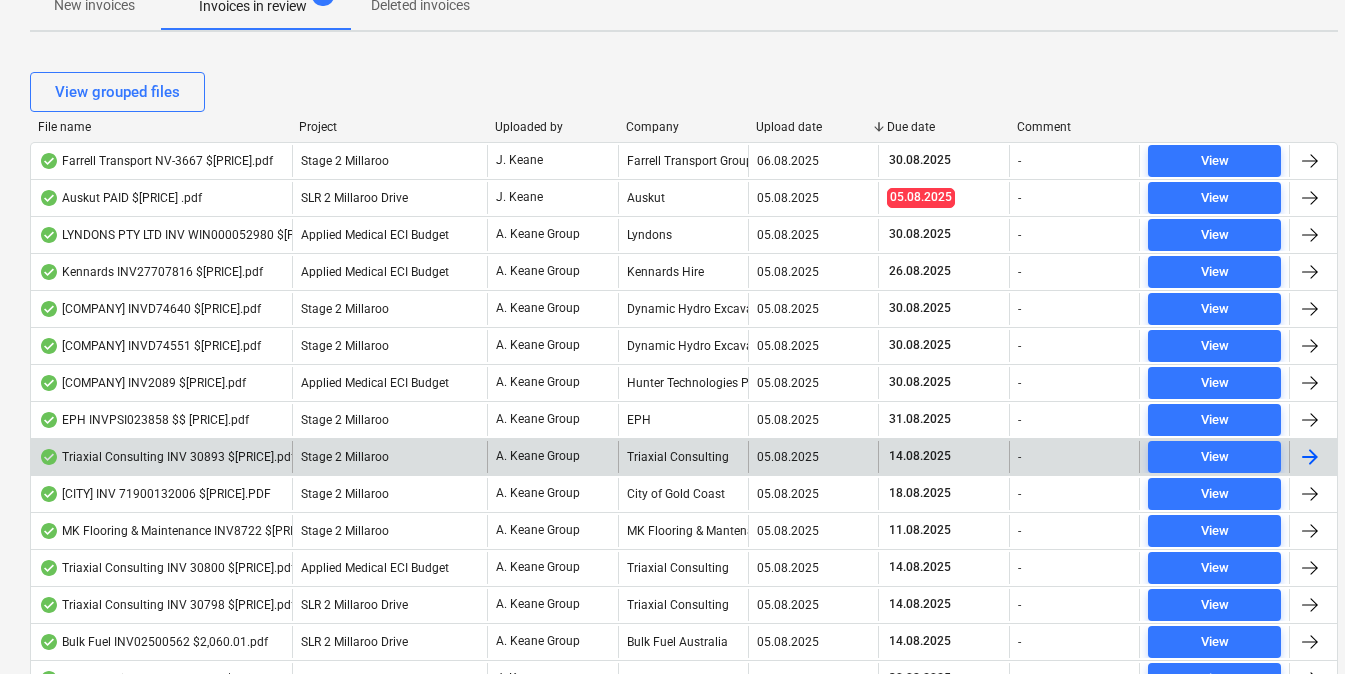 click on "Triaxial Consulting INV 30893 $15,620.00.pdf" at bounding box center (167, 457) 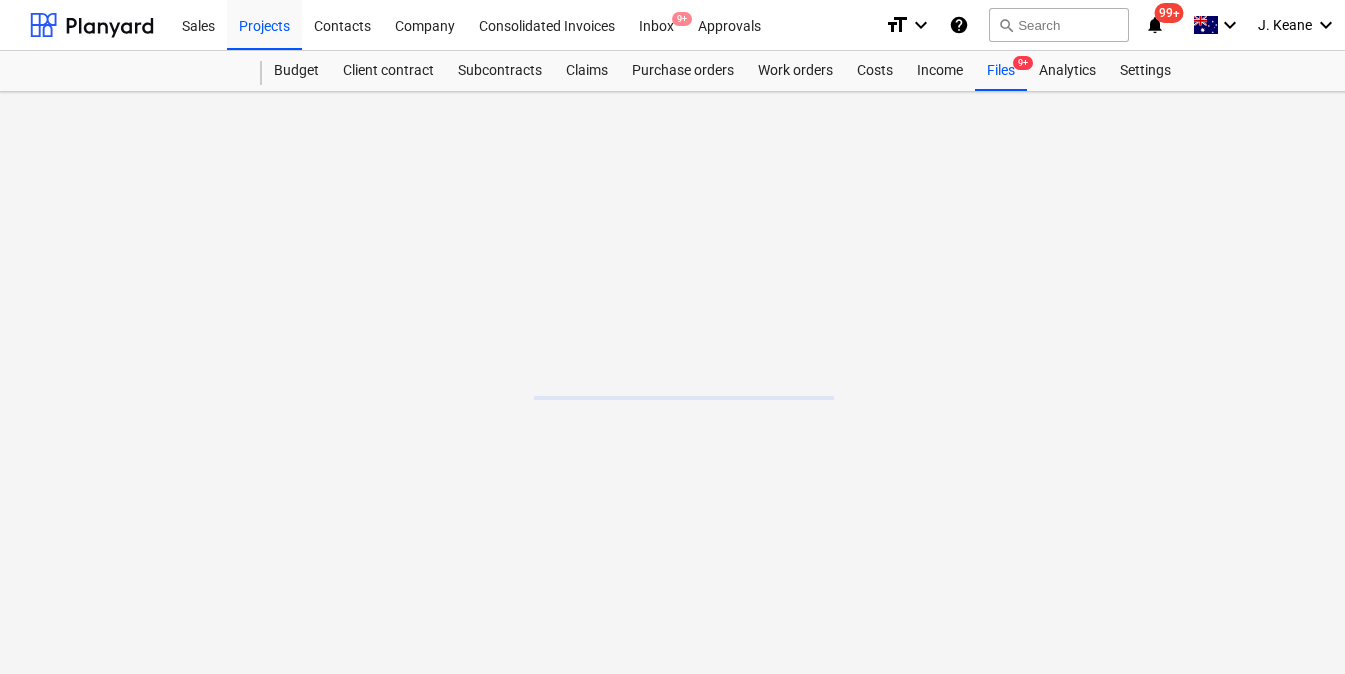 scroll, scrollTop: 0, scrollLeft: 0, axis: both 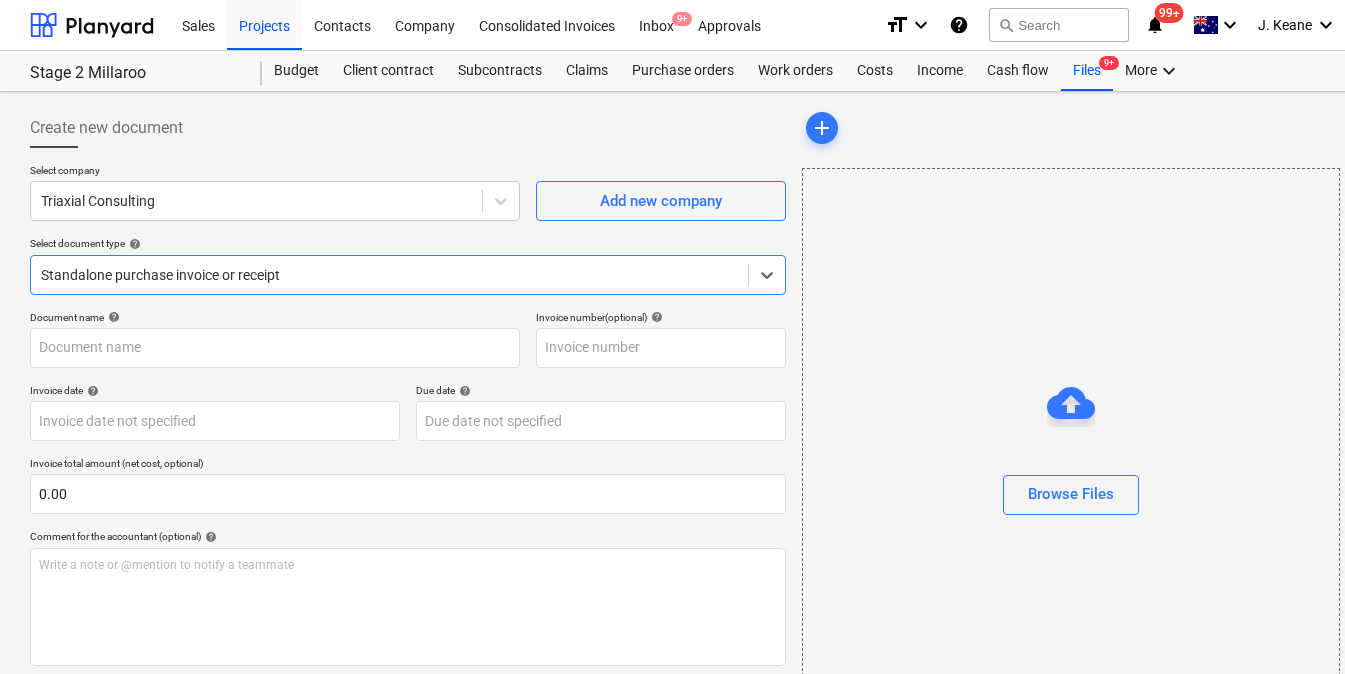 type on "30893" 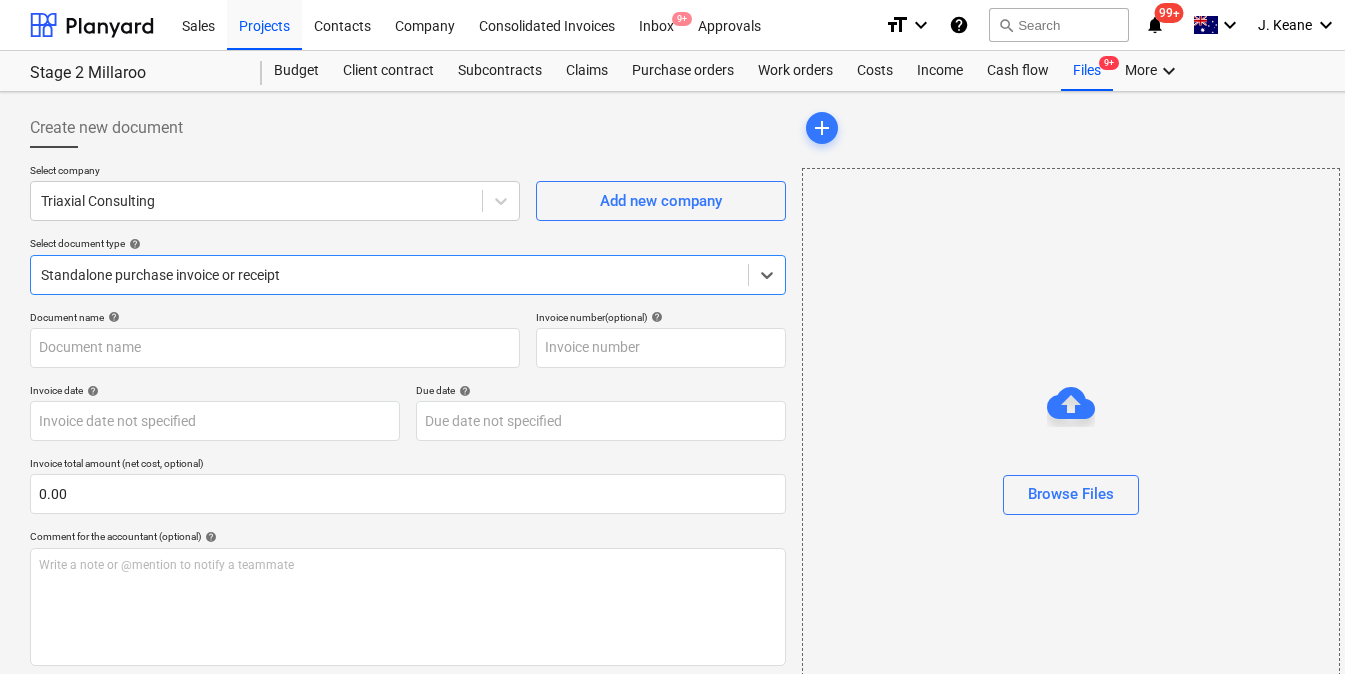 type on "30893" 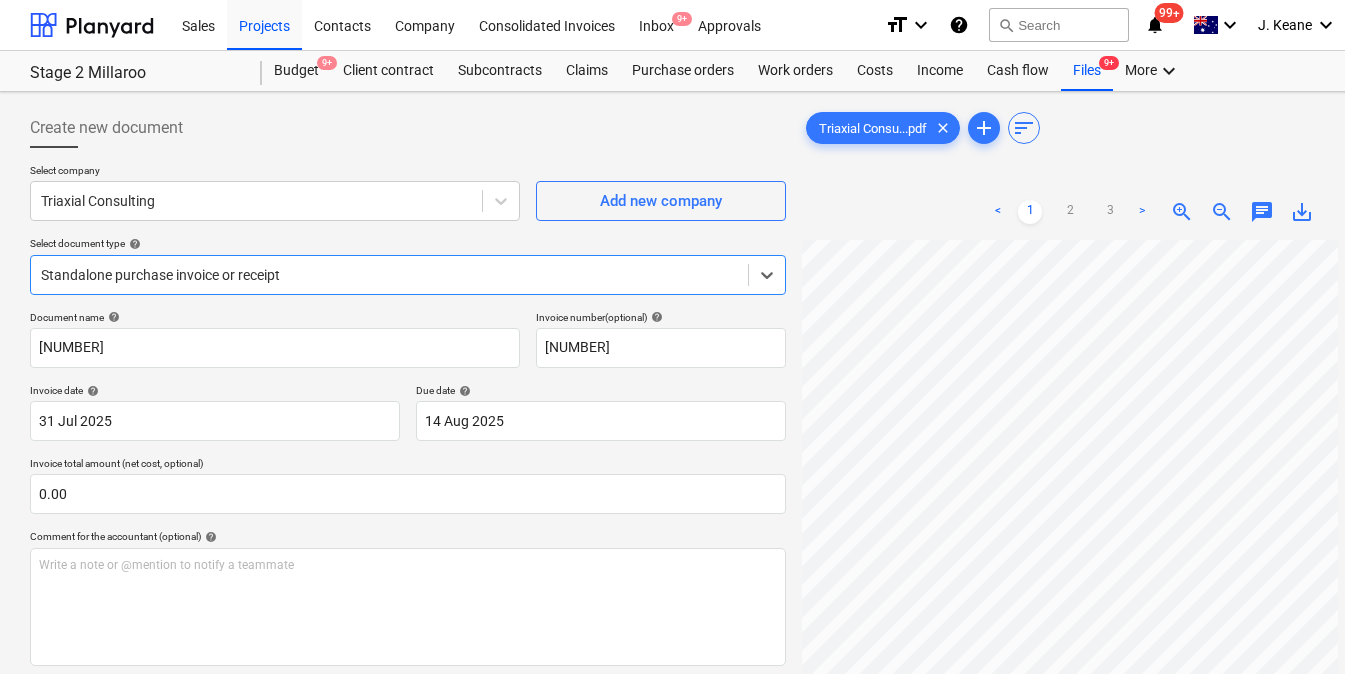 scroll, scrollTop: 176, scrollLeft: 196, axis: both 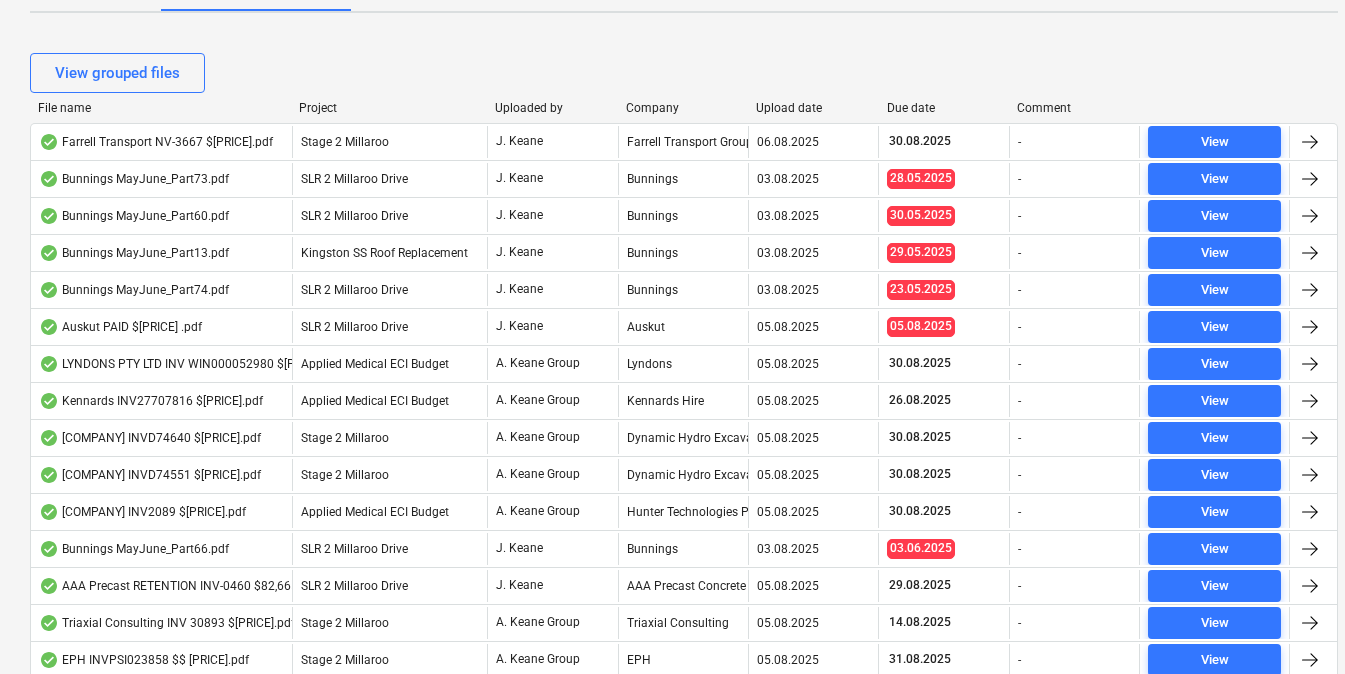 click on "Upload date" at bounding box center (813, 108) 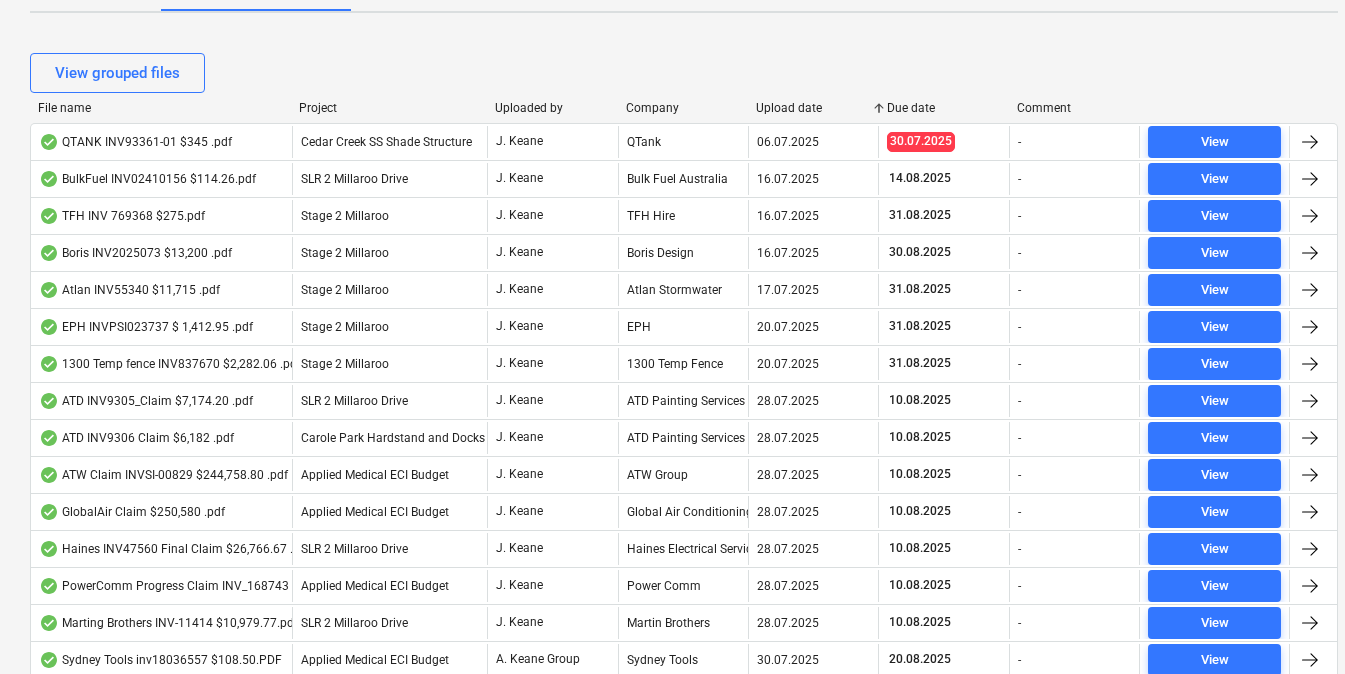 click on "Upload date" at bounding box center [813, 108] 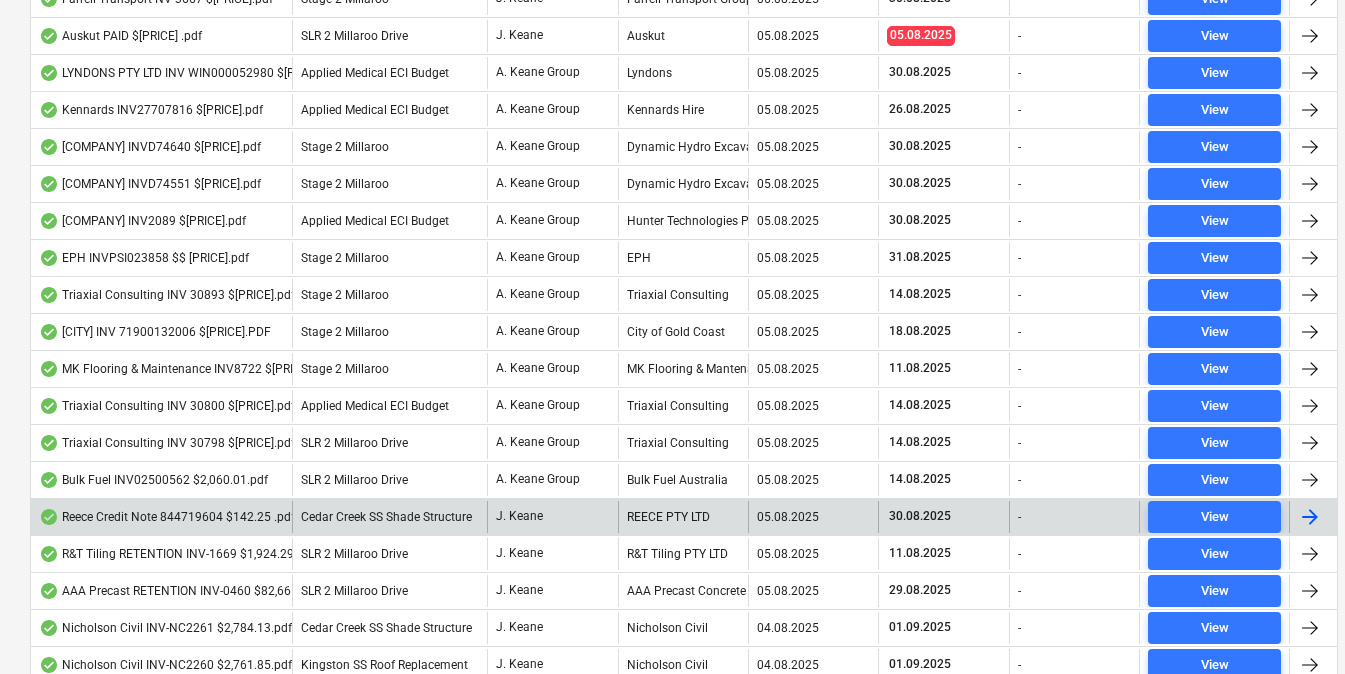 scroll, scrollTop: 570, scrollLeft: 0, axis: vertical 